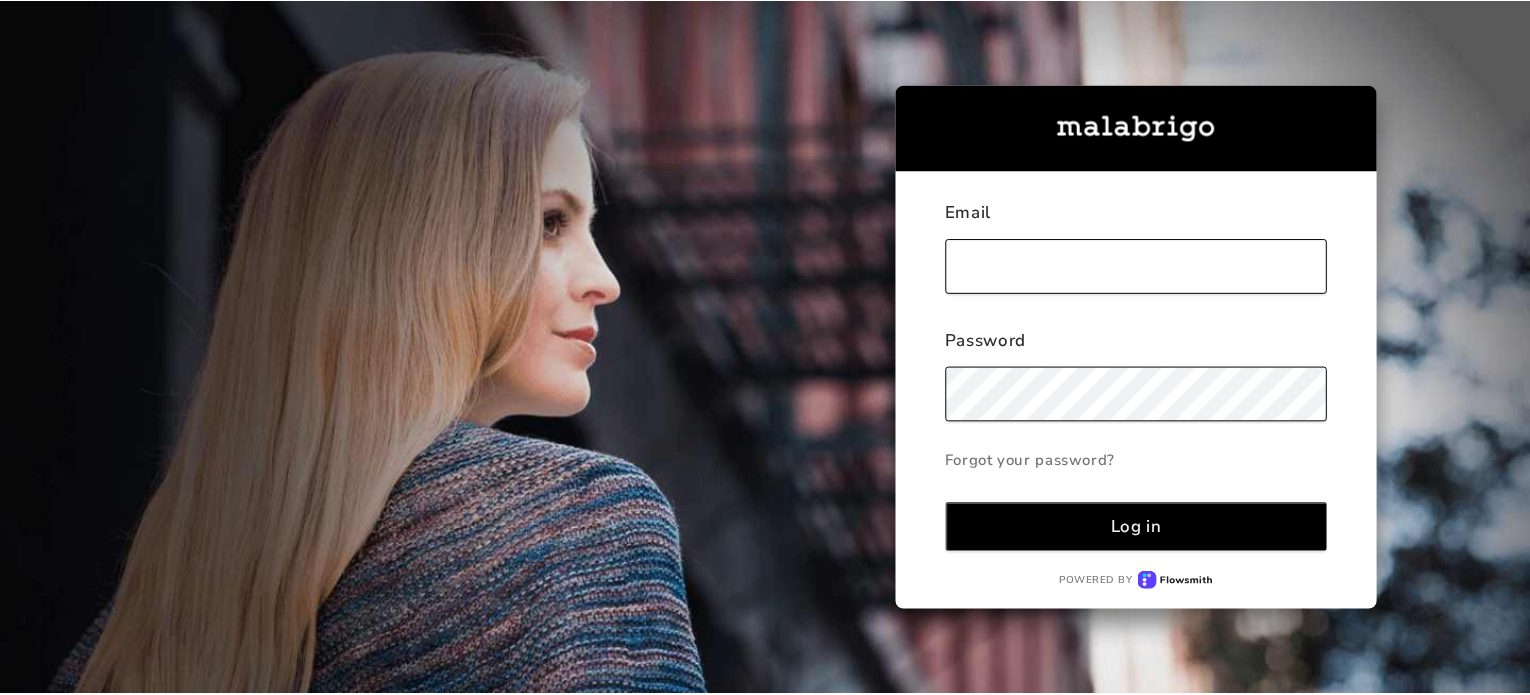 scroll, scrollTop: 0, scrollLeft: 0, axis: both 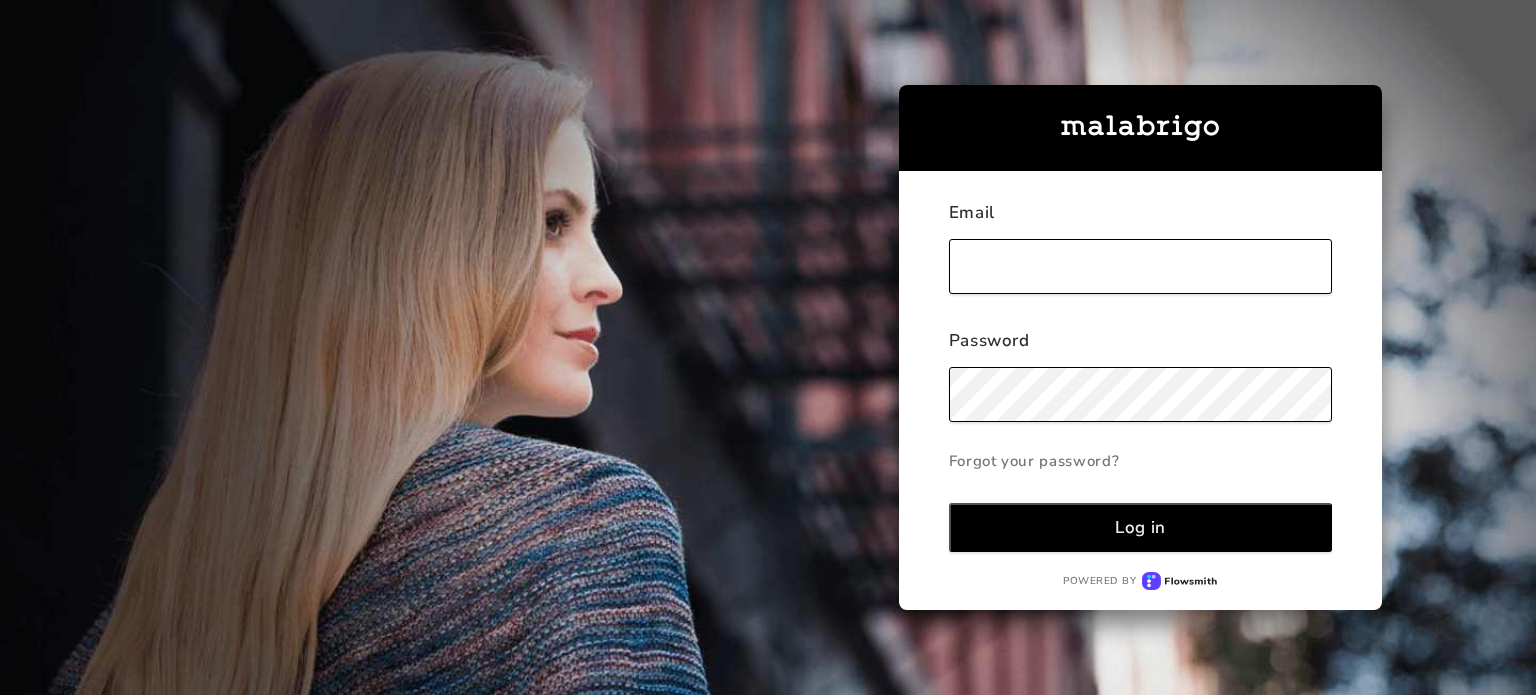 type on "[EMAIL]" 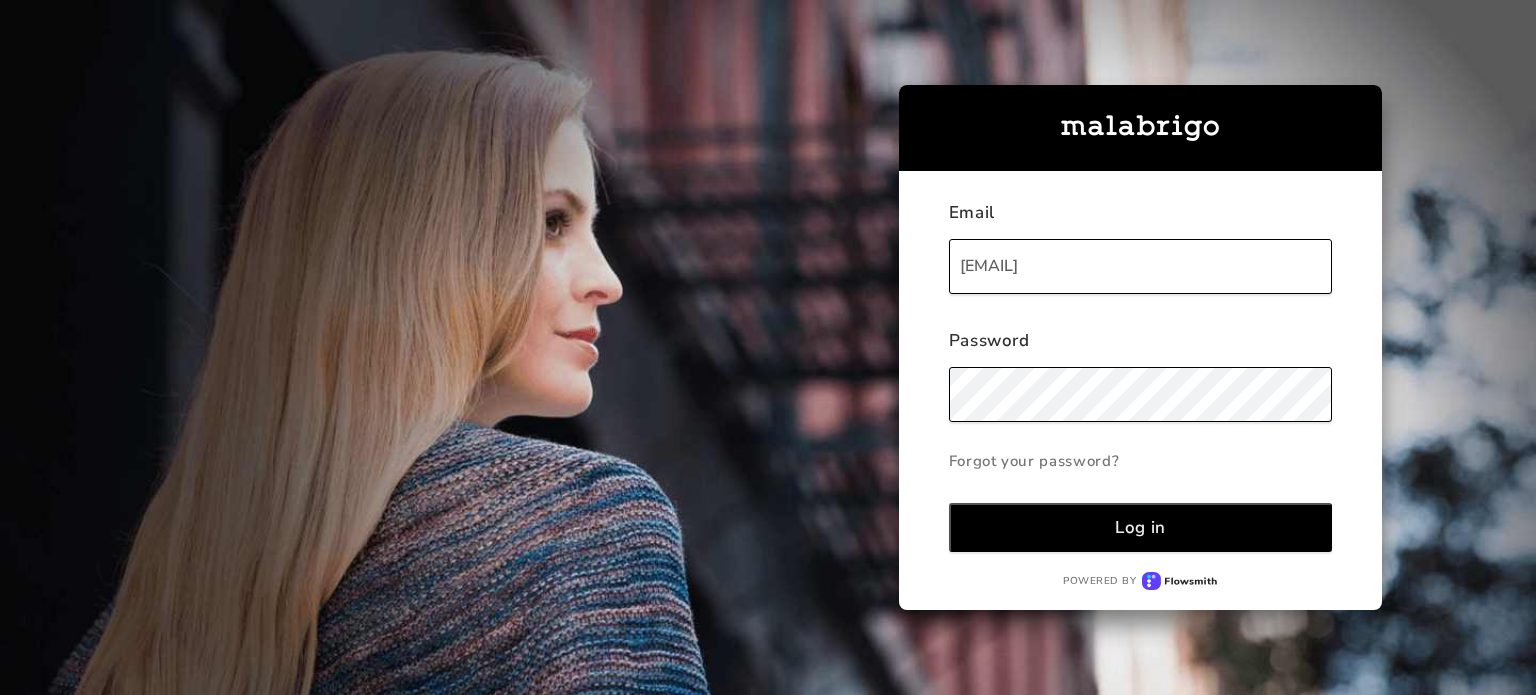 click on "Log in" at bounding box center [1141, 527] 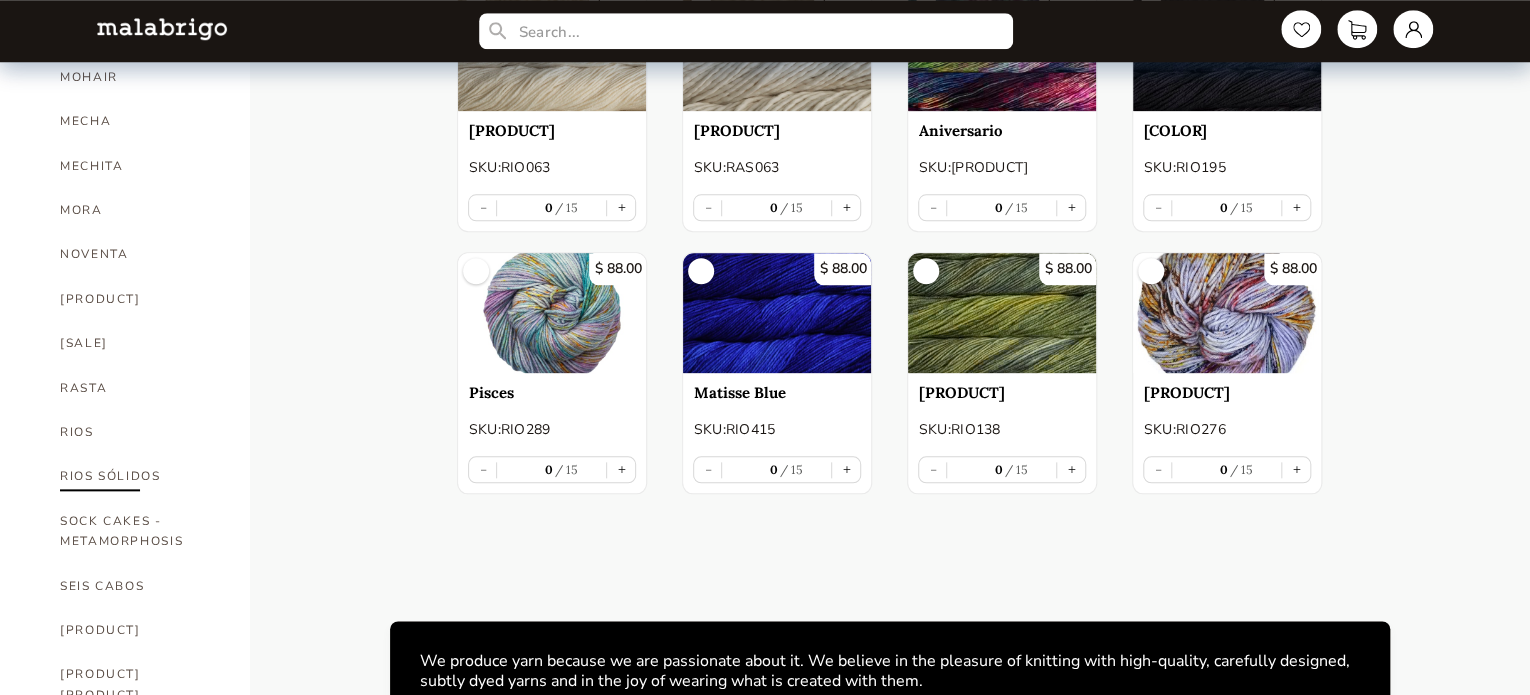 scroll, scrollTop: 900, scrollLeft: 0, axis: vertical 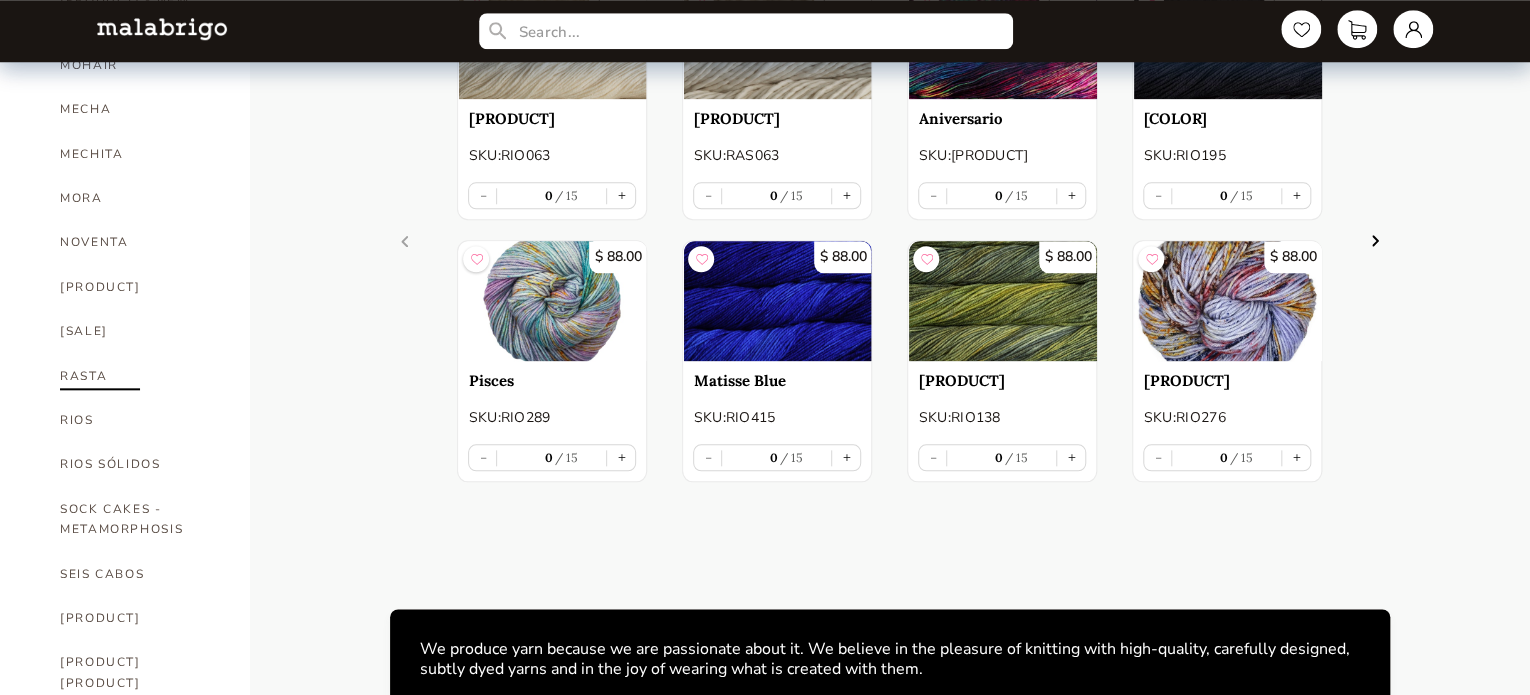 click on "RASTA" at bounding box center [140, 376] 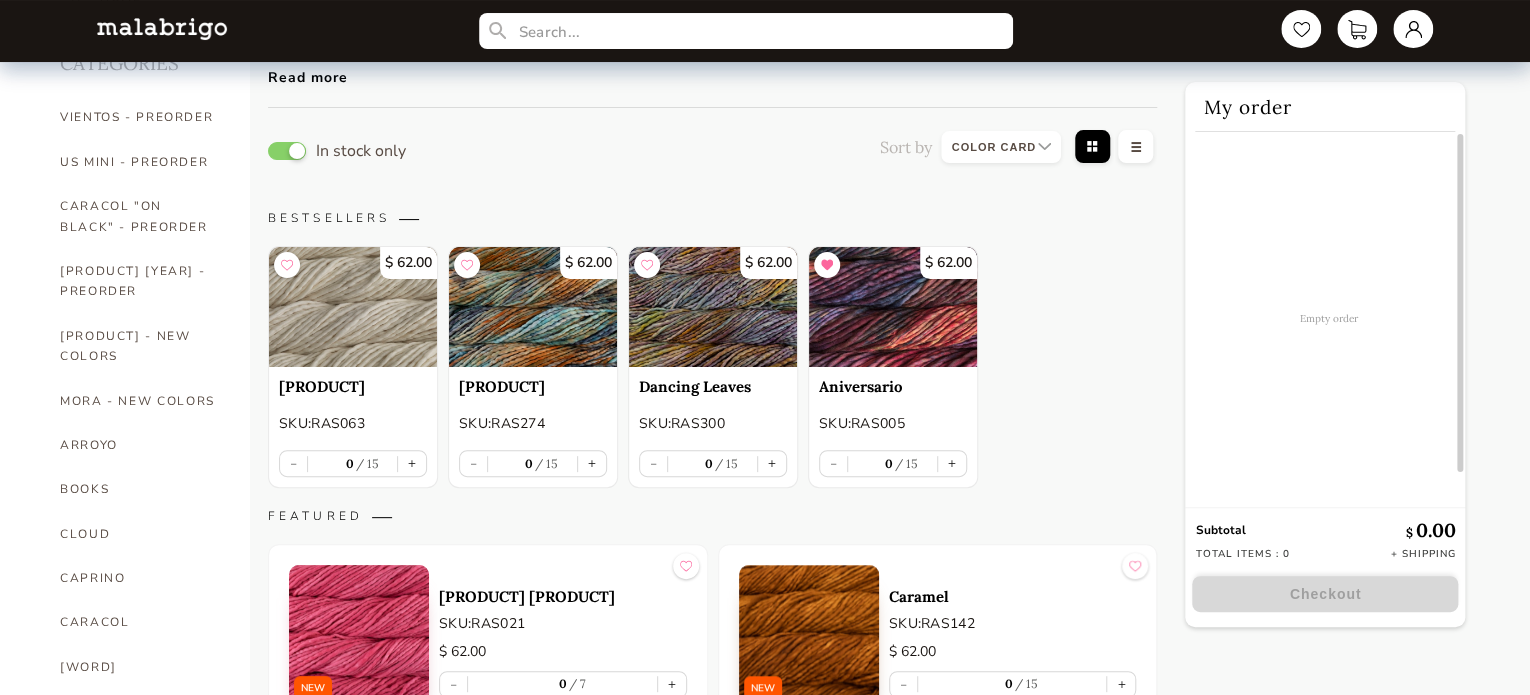 scroll, scrollTop: 0, scrollLeft: 0, axis: both 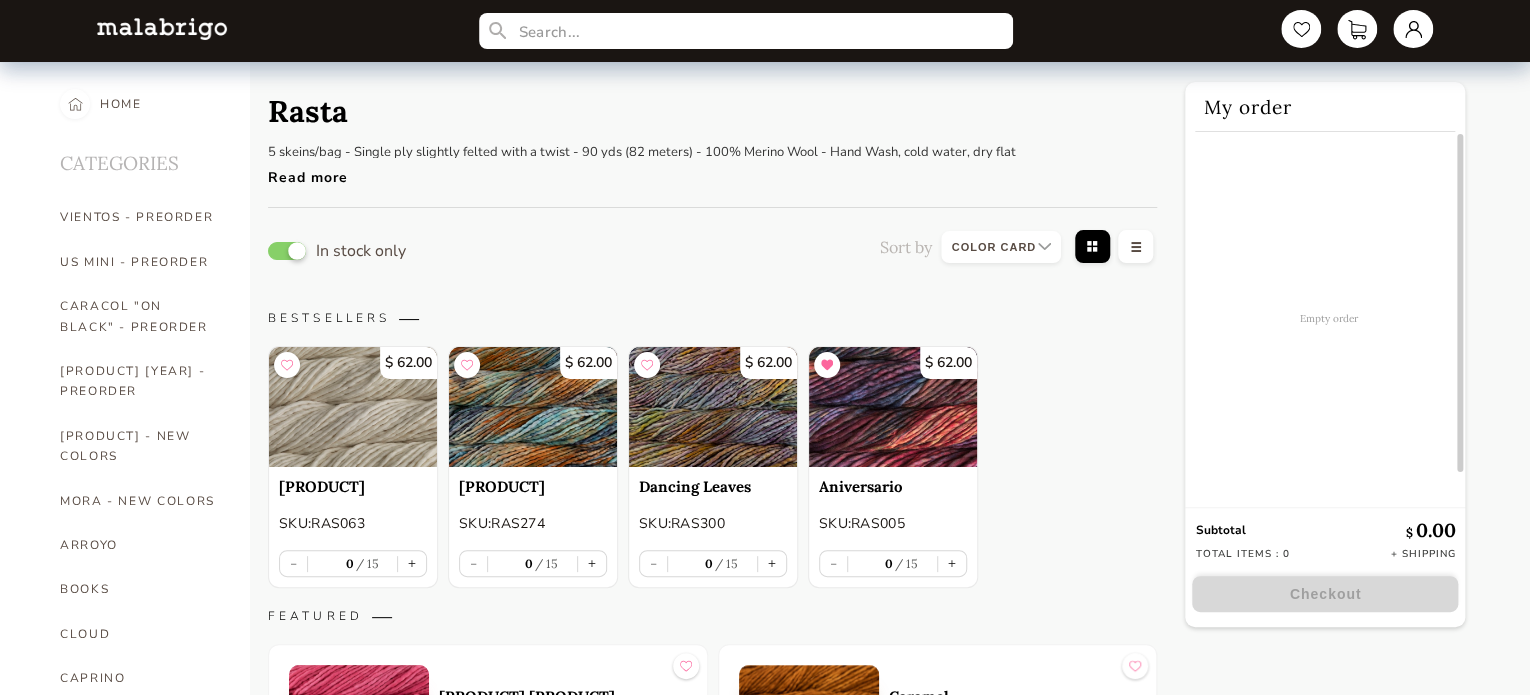 click at bounding box center (287, 251) 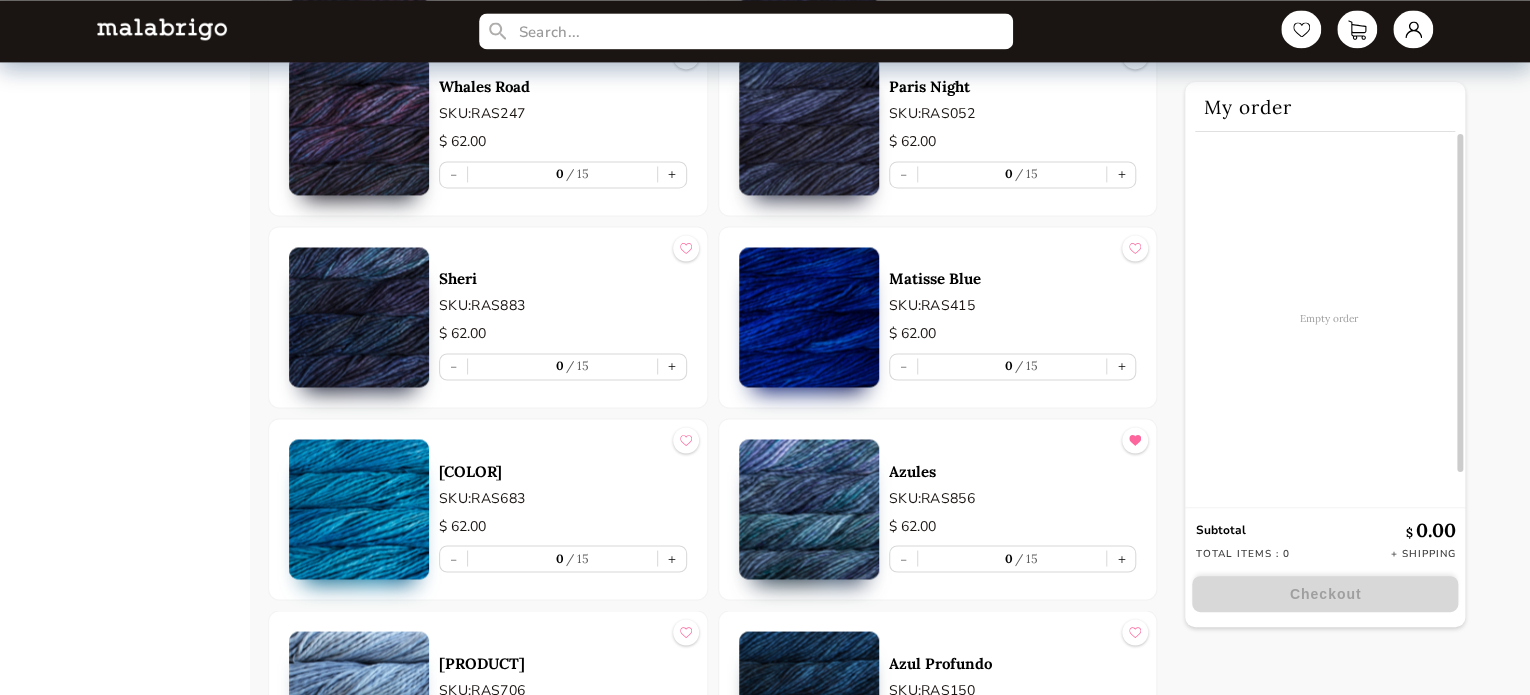 scroll, scrollTop: 5300, scrollLeft: 0, axis: vertical 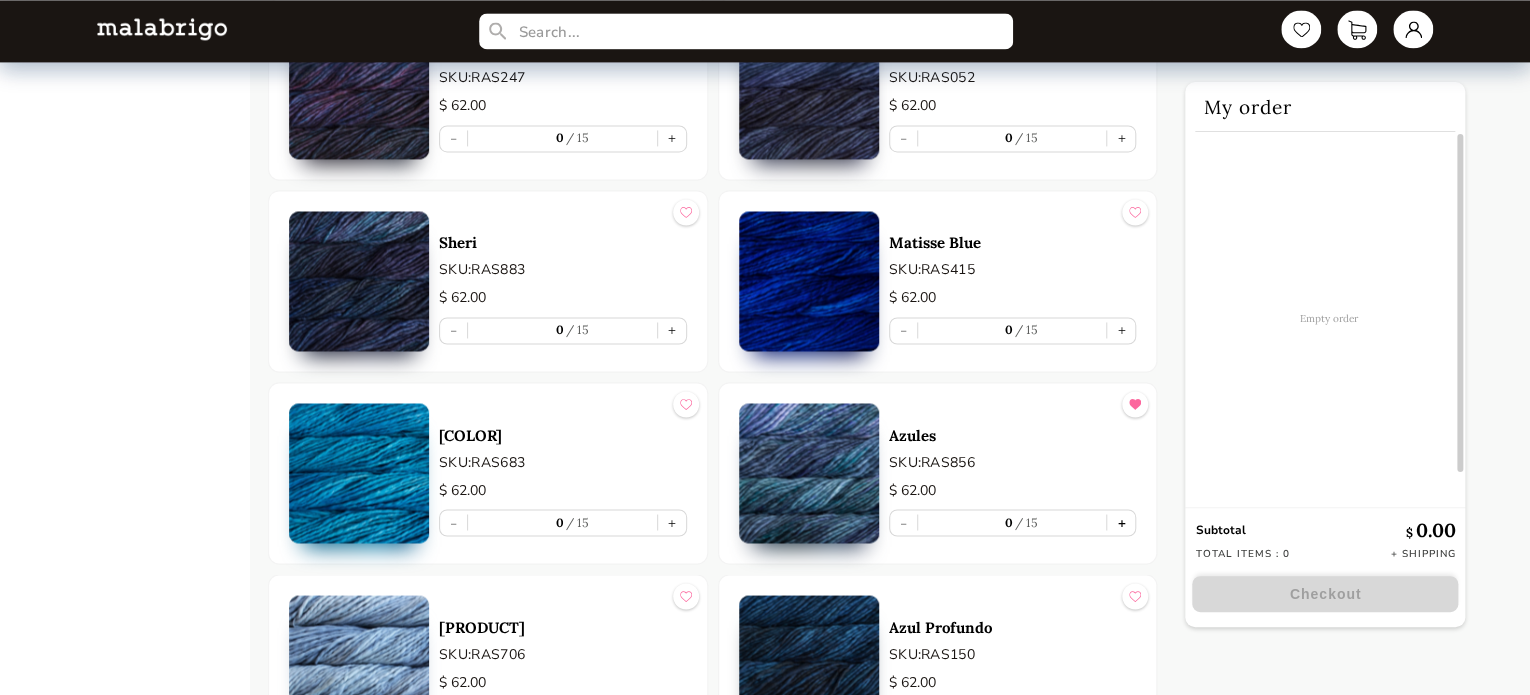 click on "+" at bounding box center (1121, 522) 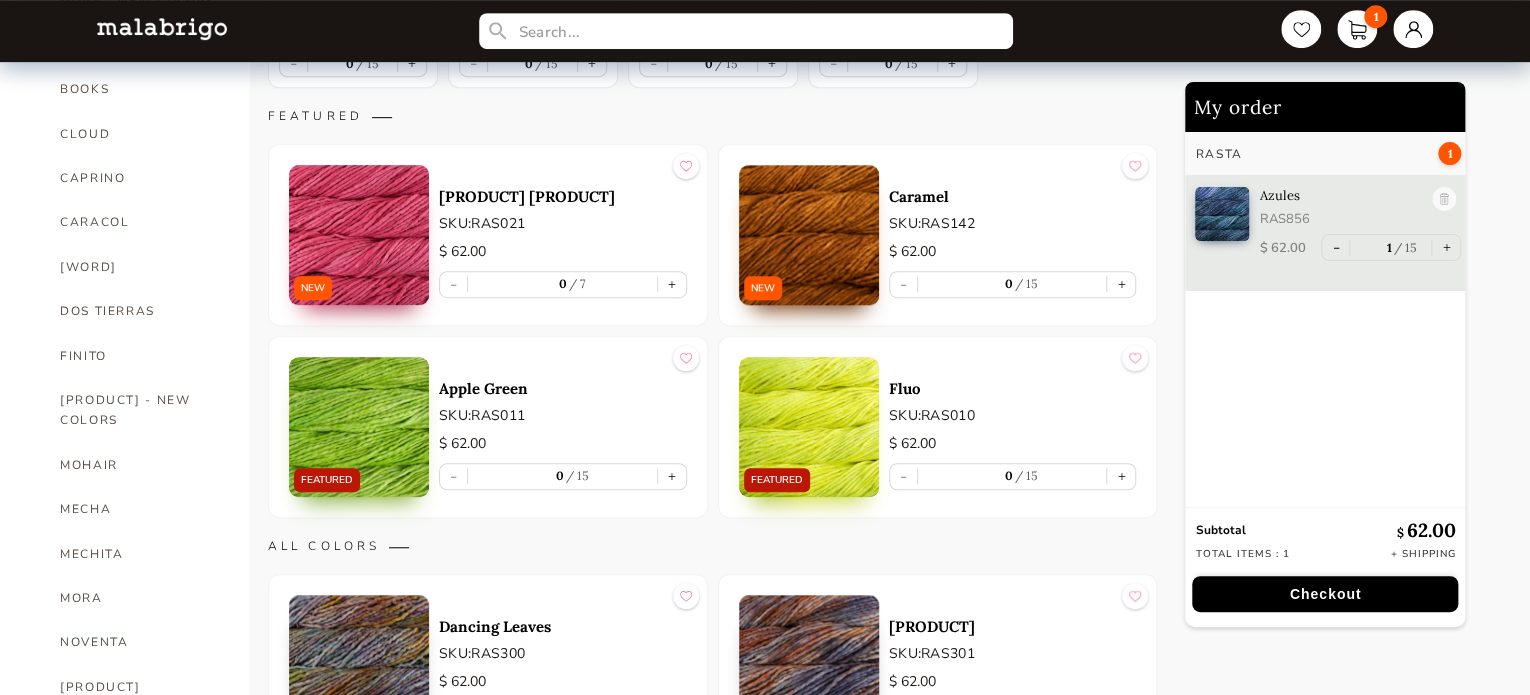 scroll, scrollTop: 0, scrollLeft: 0, axis: both 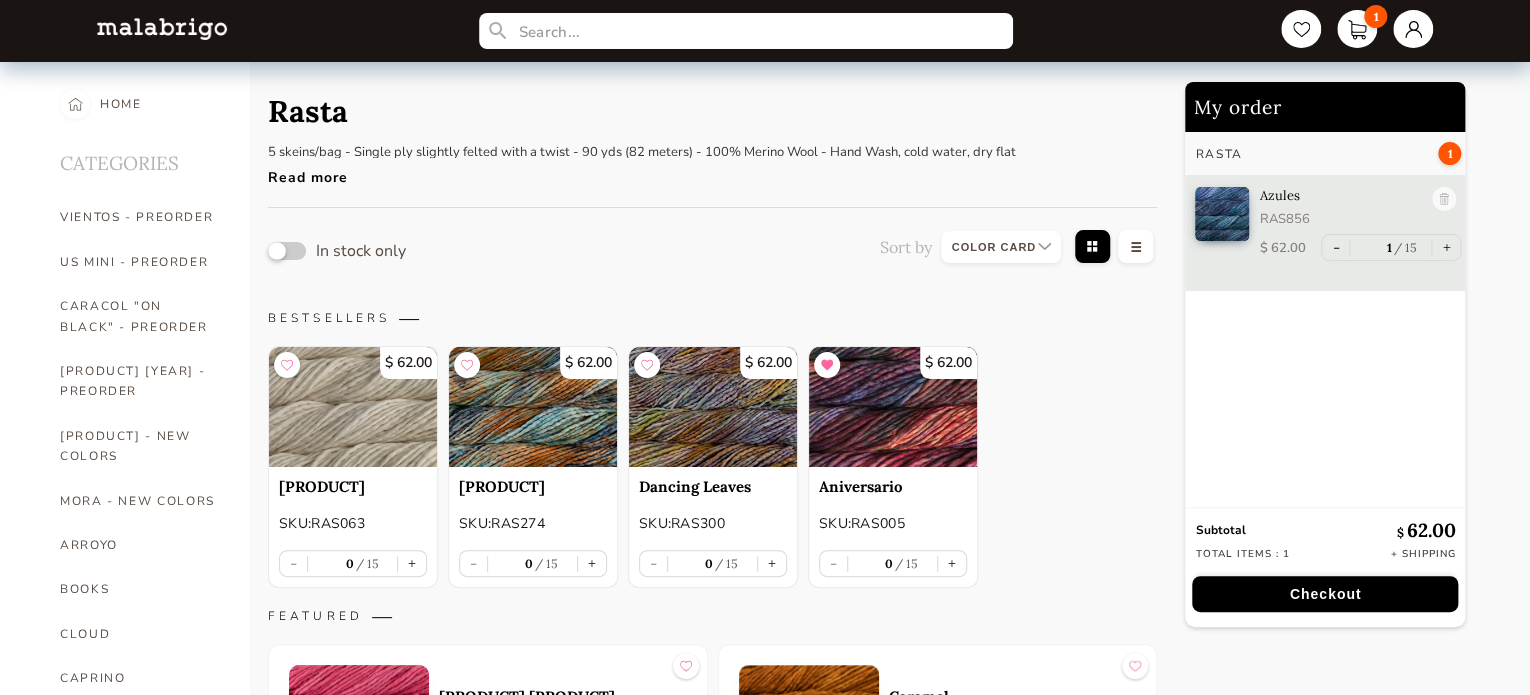 click at bounding box center (287, 251) 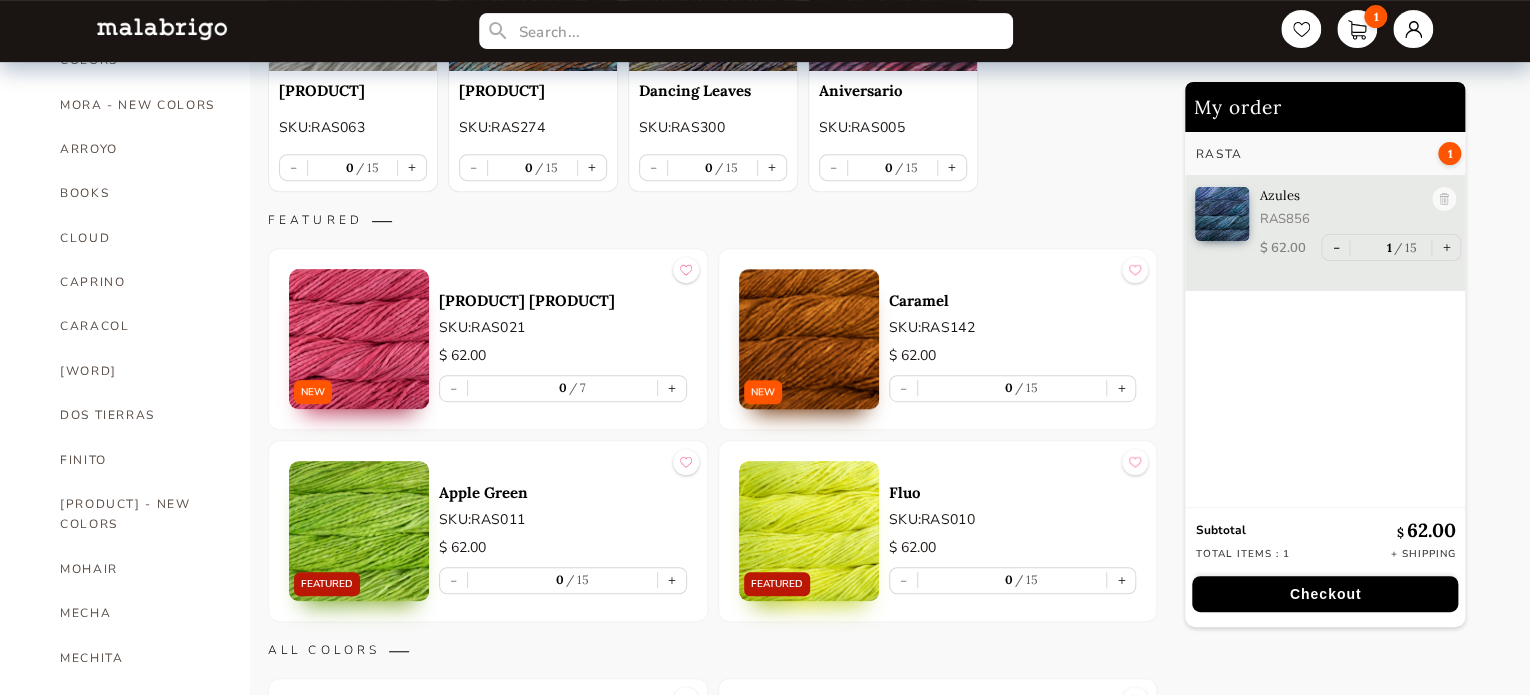 scroll, scrollTop: 500, scrollLeft: 0, axis: vertical 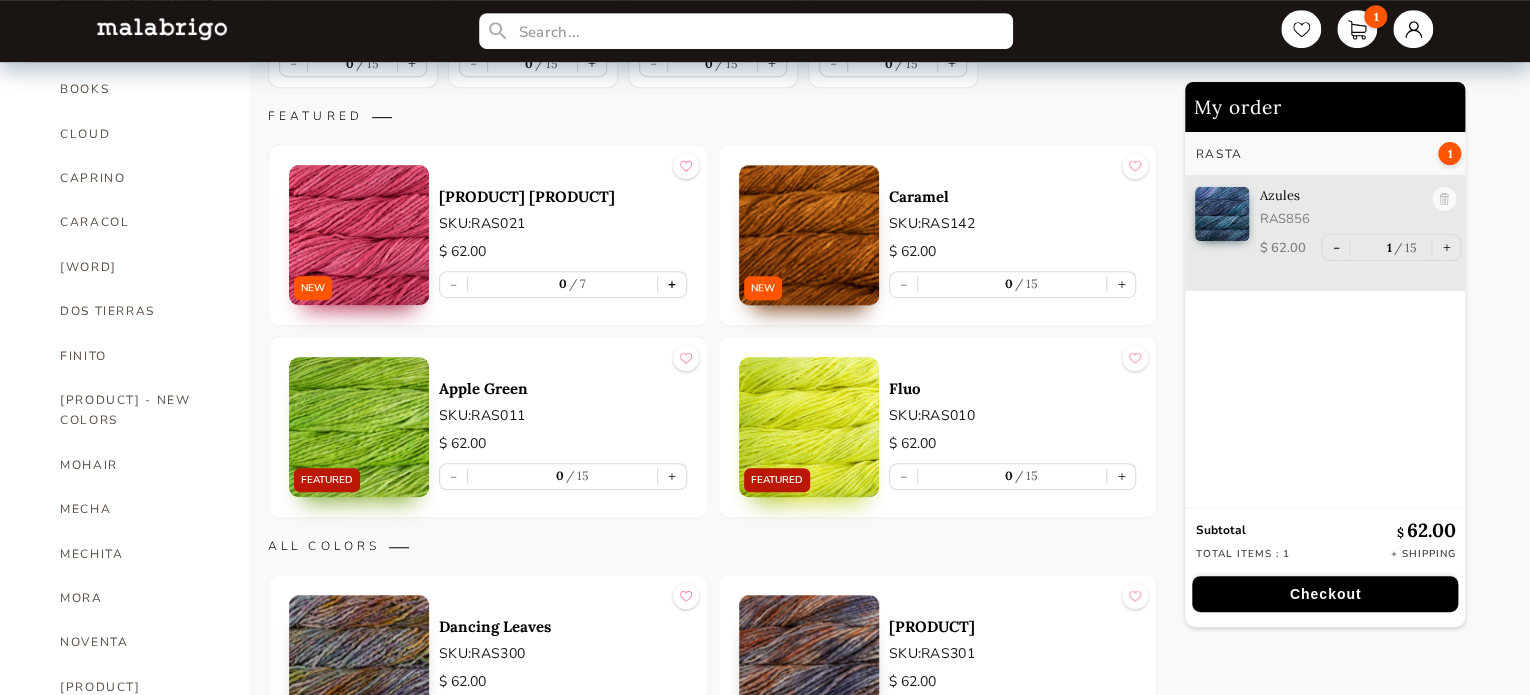 click on "+" at bounding box center [672, 284] 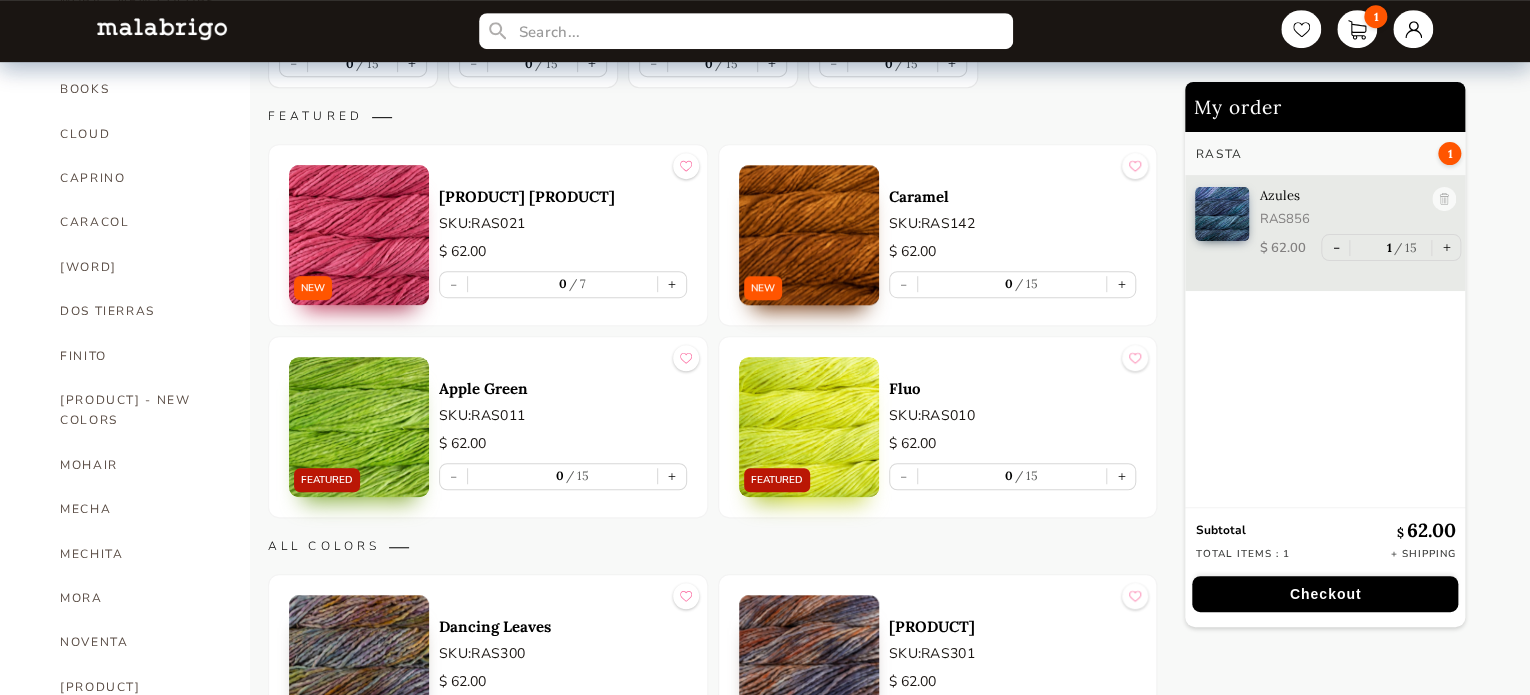 type on "1" 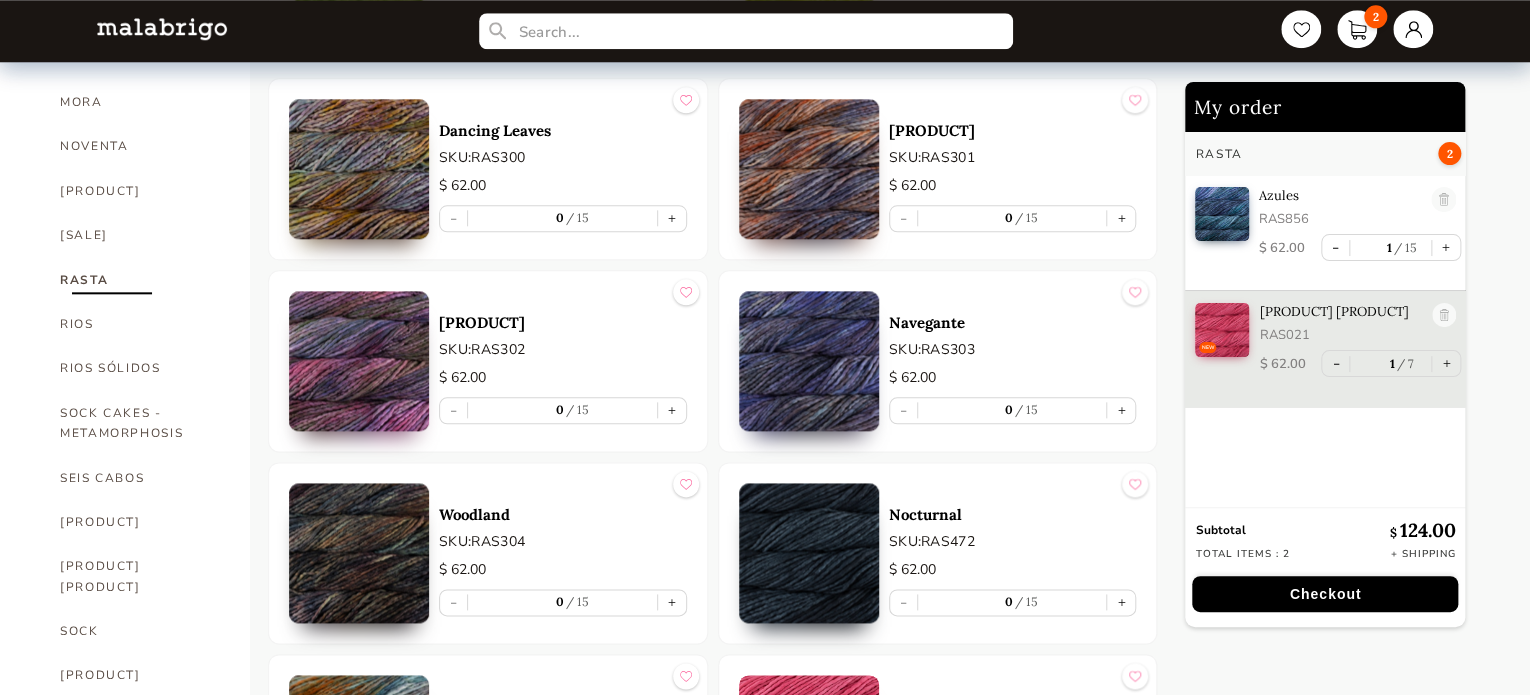 scroll, scrollTop: 1000, scrollLeft: 0, axis: vertical 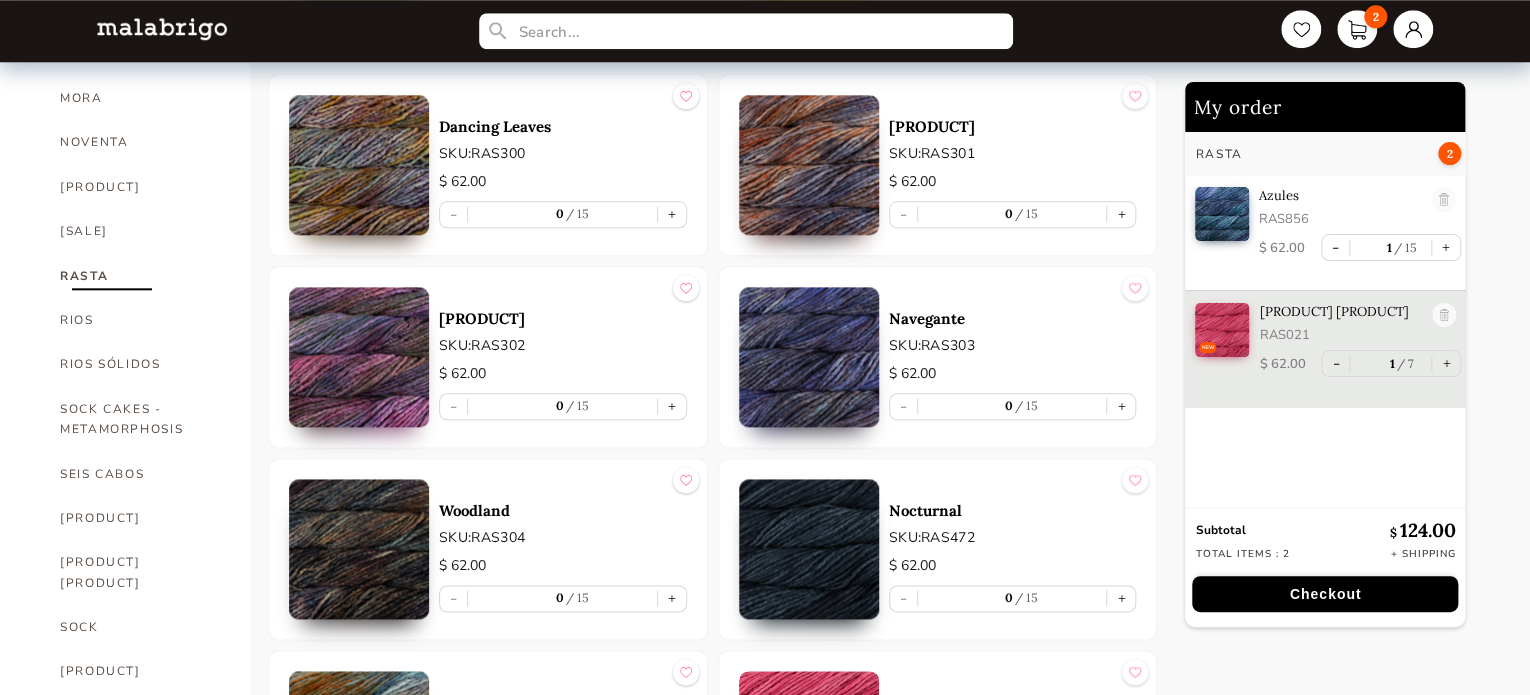 click at bounding box center [359, 357] 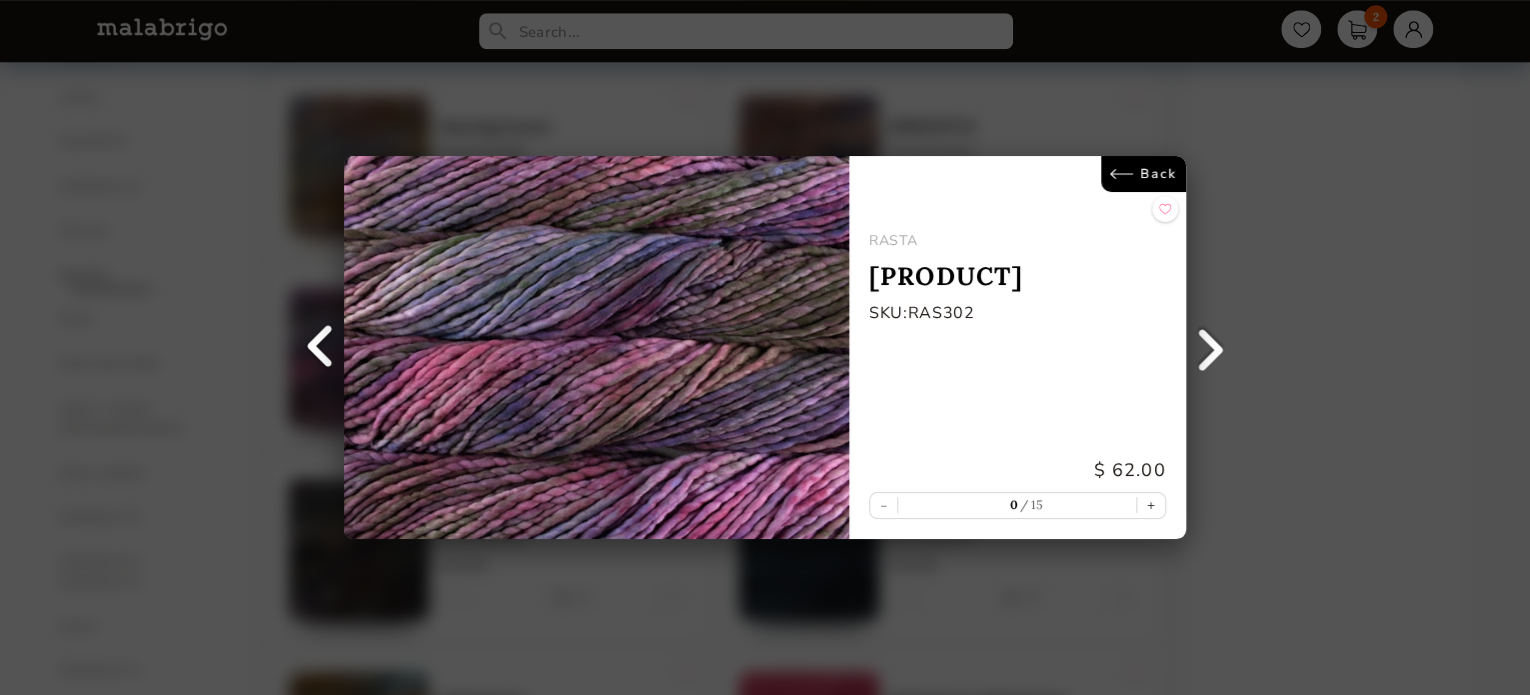 click on "Back" at bounding box center (1143, 174) 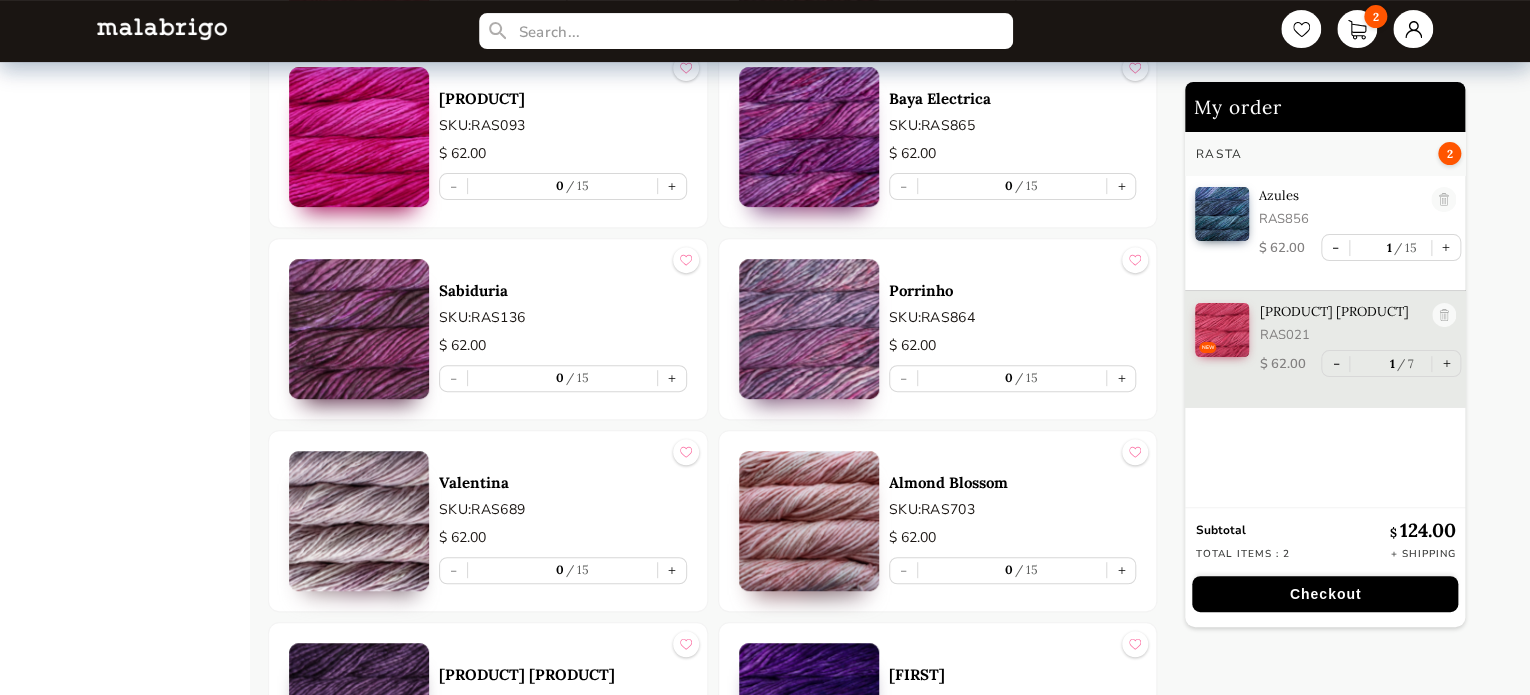 scroll, scrollTop: 4200, scrollLeft: 0, axis: vertical 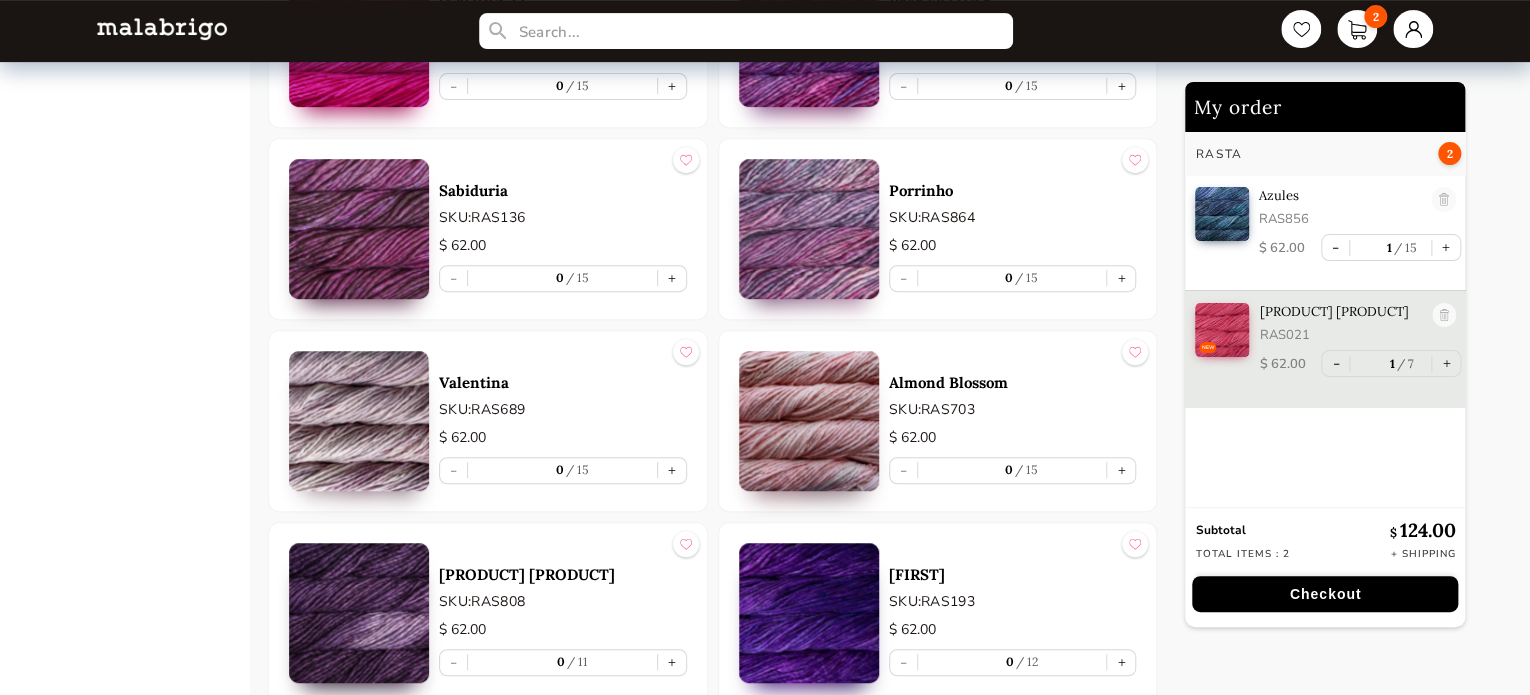 click at bounding box center (359, 229) 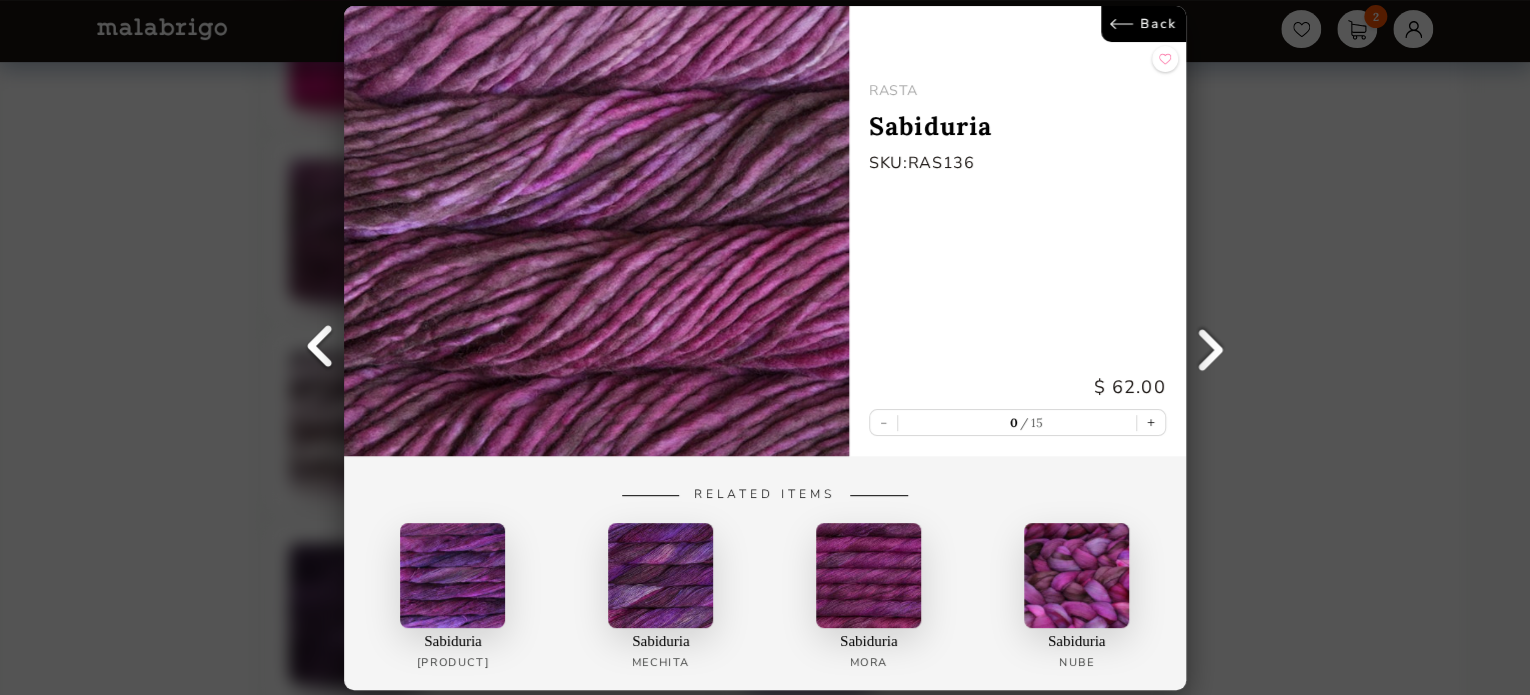 click on "Back" at bounding box center [1143, 24] 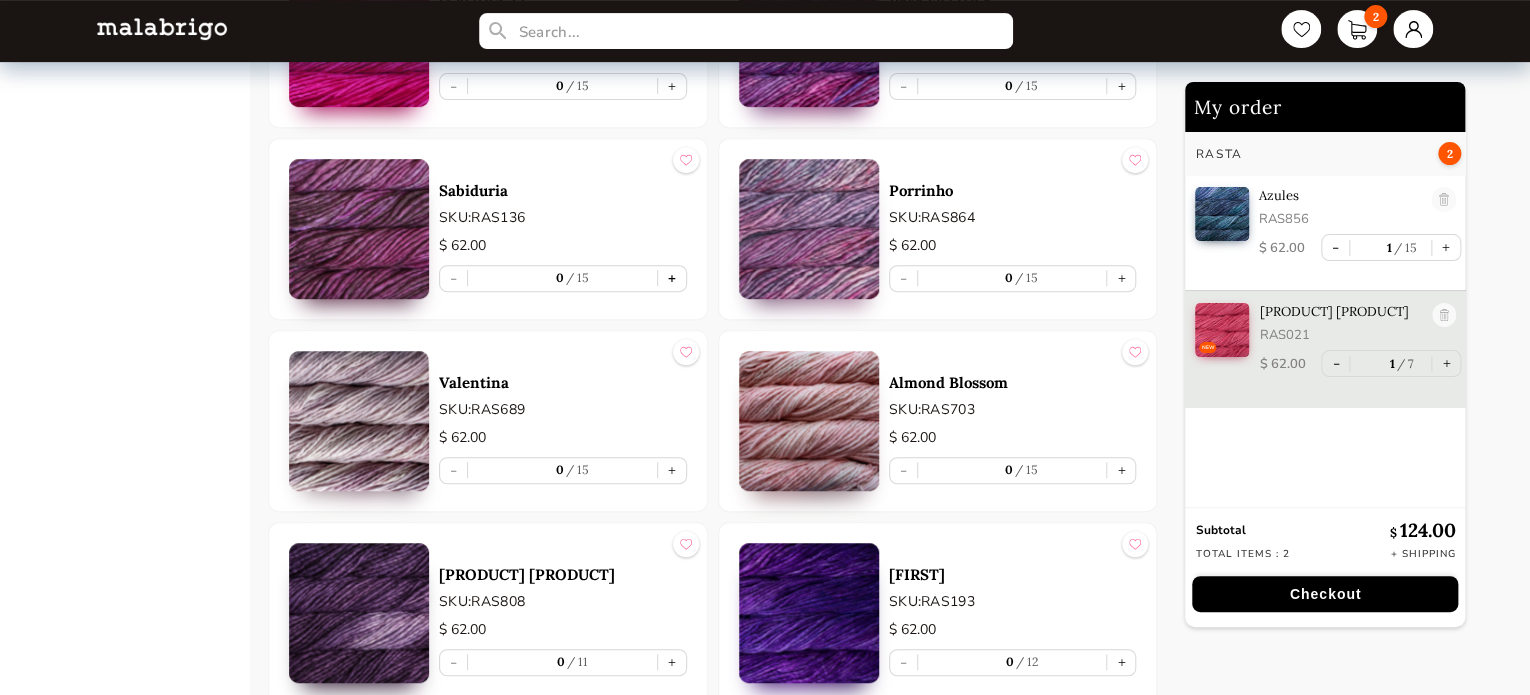 click on "+" at bounding box center (672, 278) 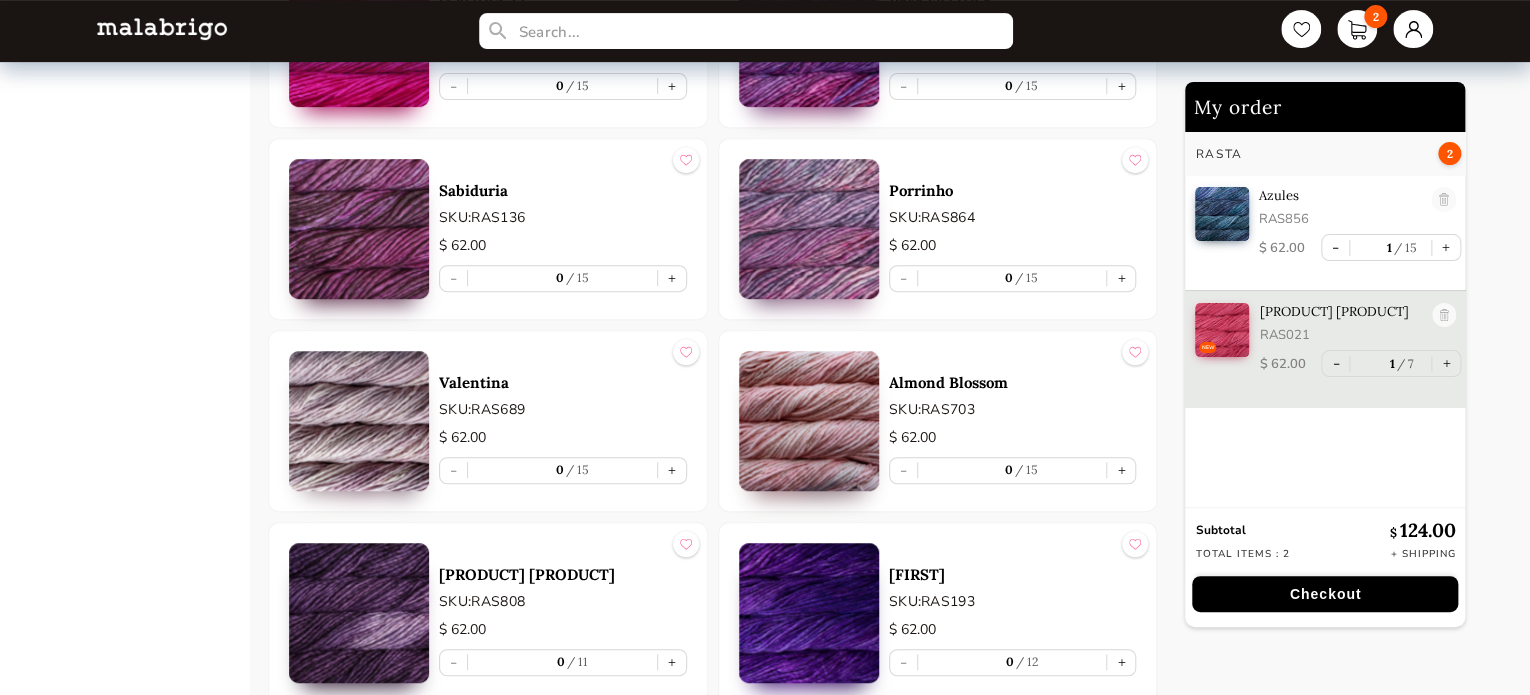 type on "1" 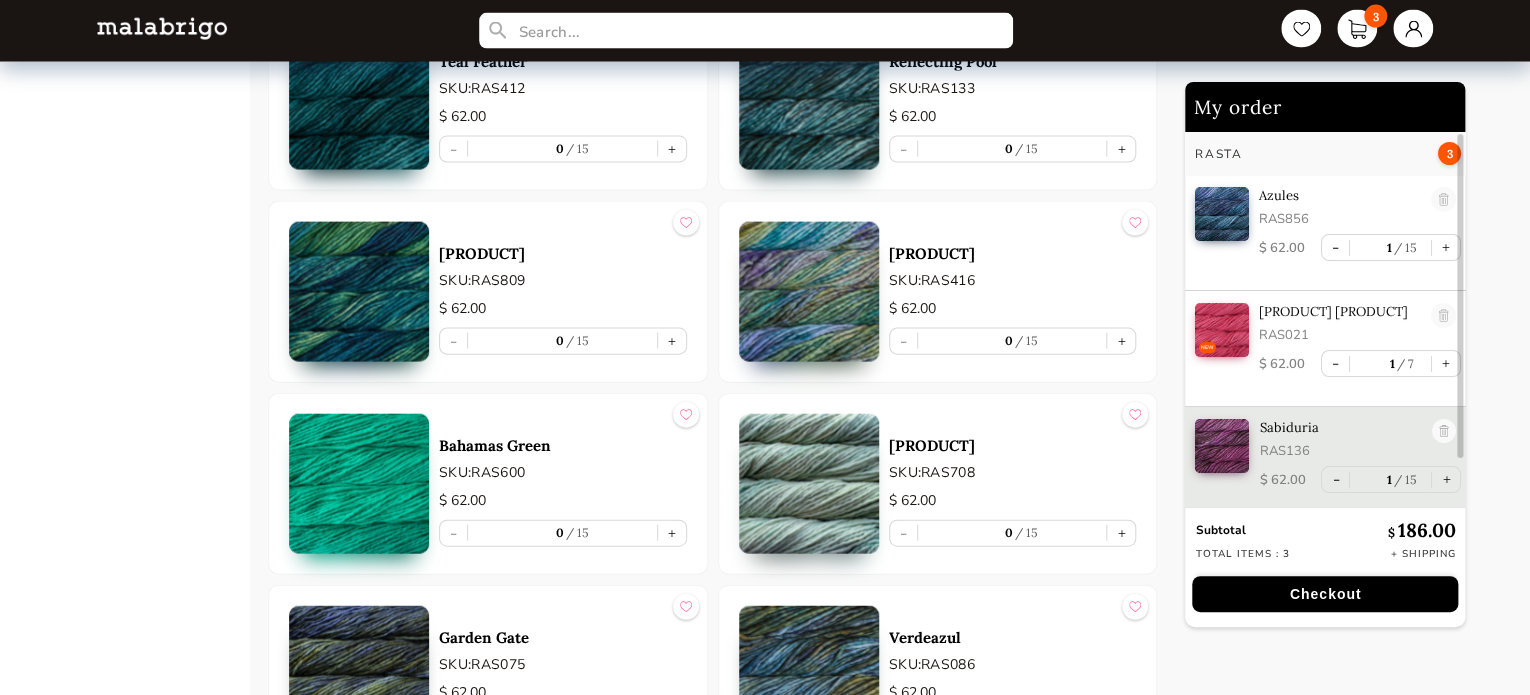 scroll, scrollTop: 5900, scrollLeft: 0, axis: vertical 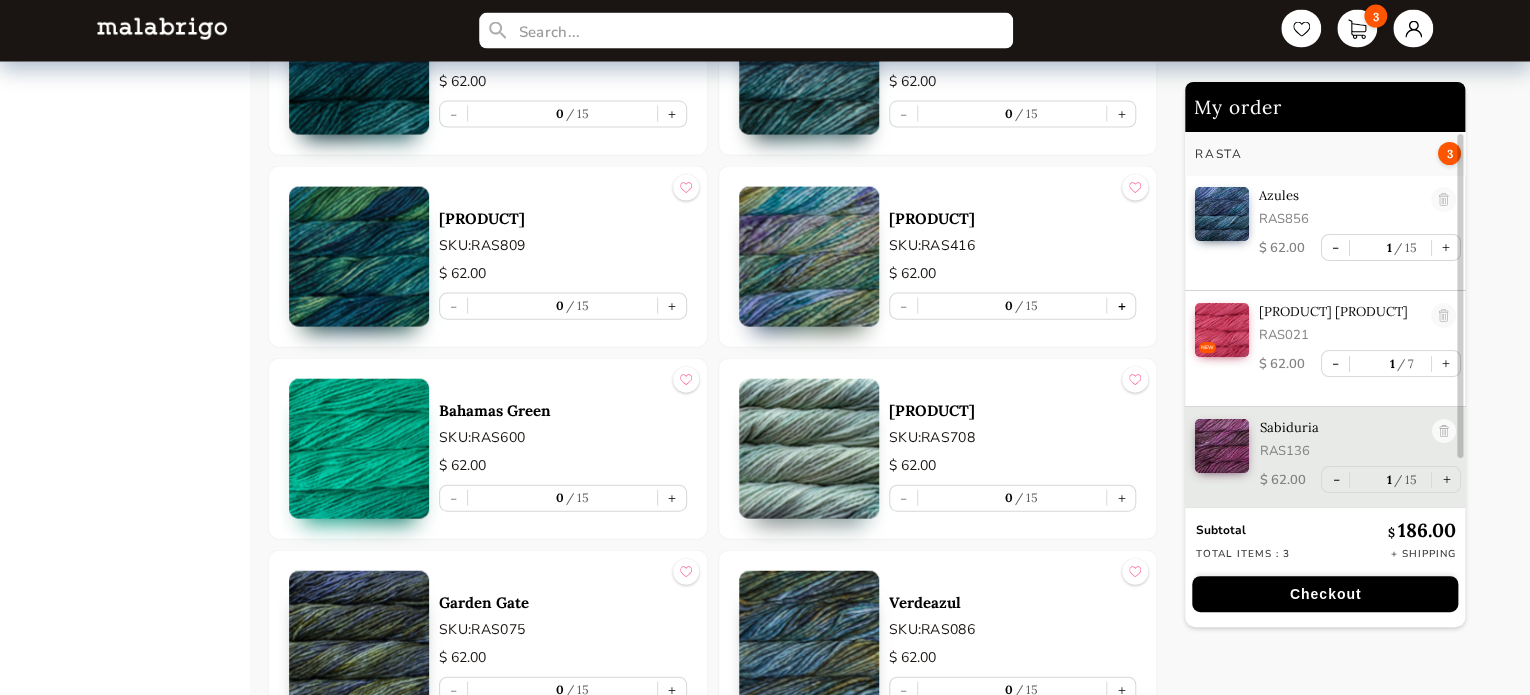 click on "+" at bounding box center (1121, 306) 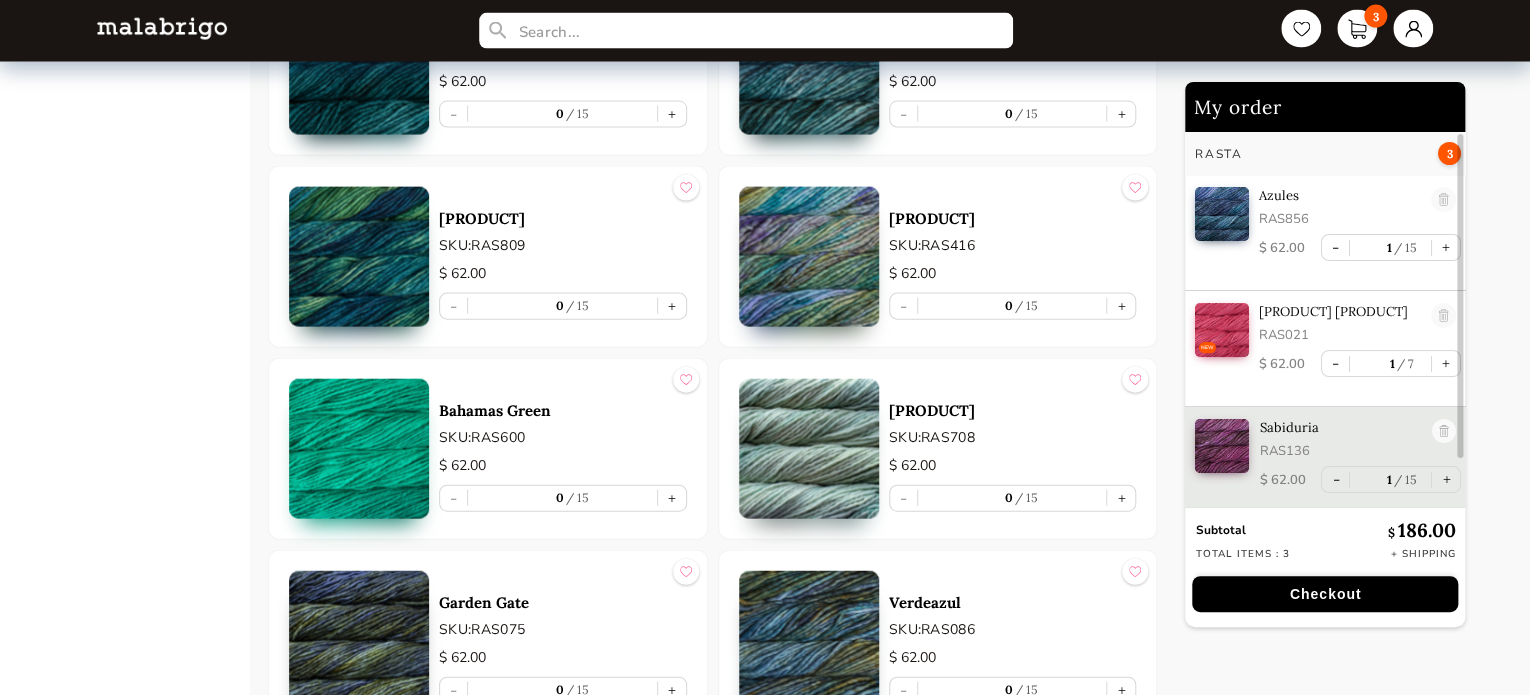 type on "1" 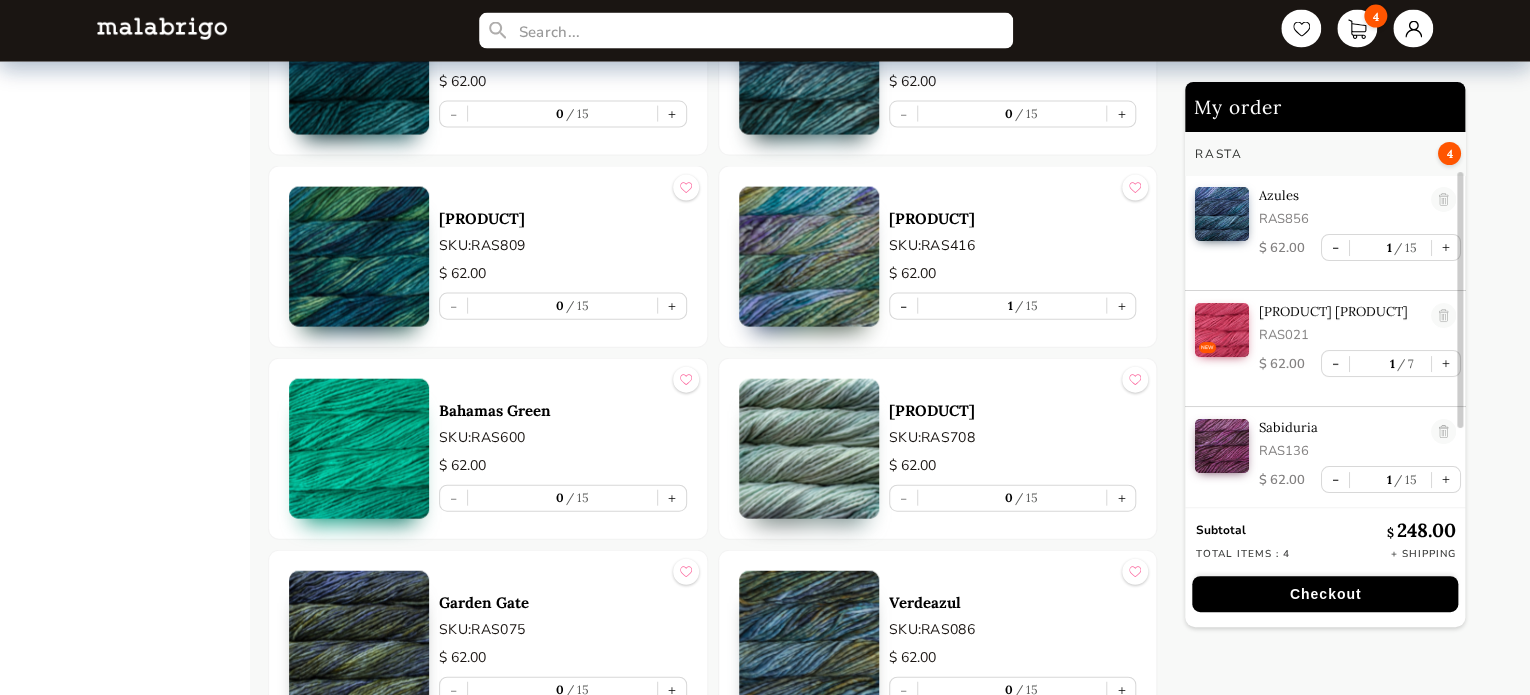 scroll, scrollTop: 5, scrollLeft: 0, axis: vertical 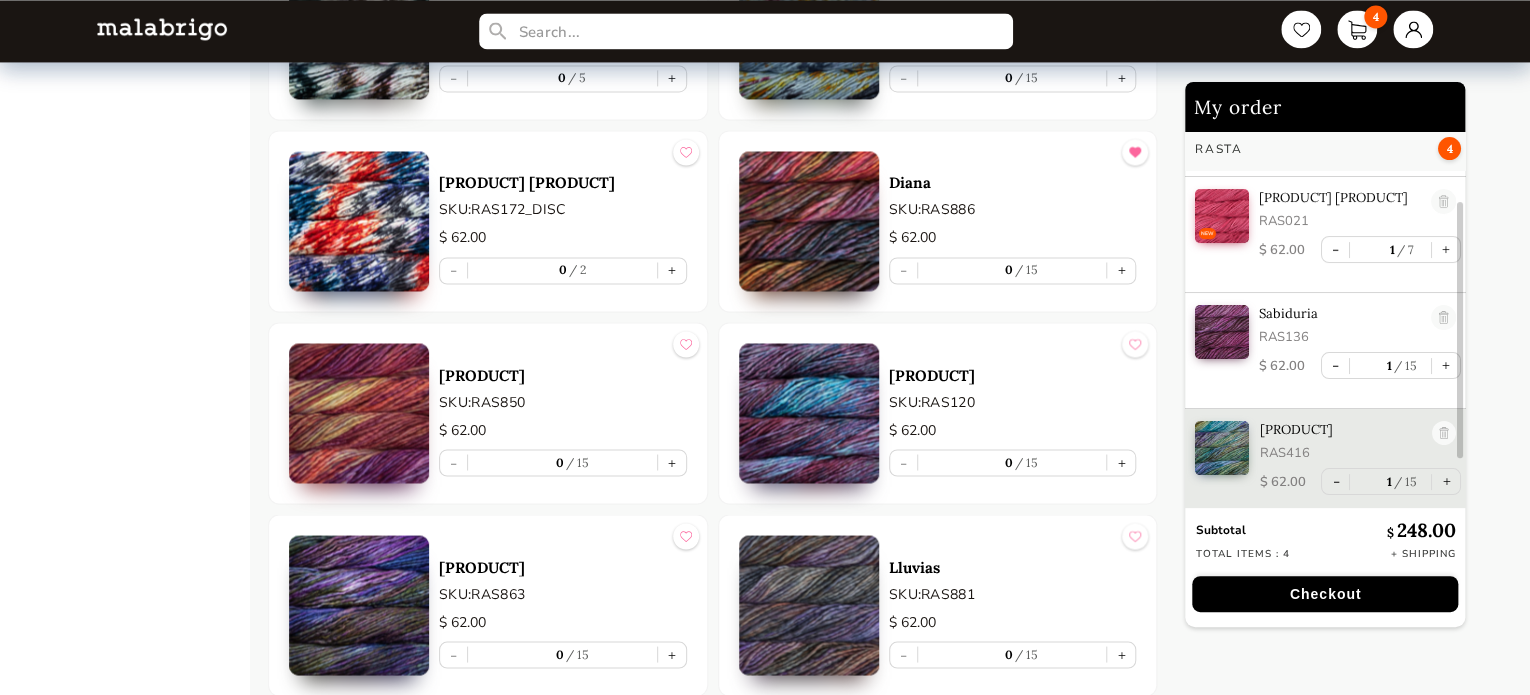 click at bounding box center (809, 221) 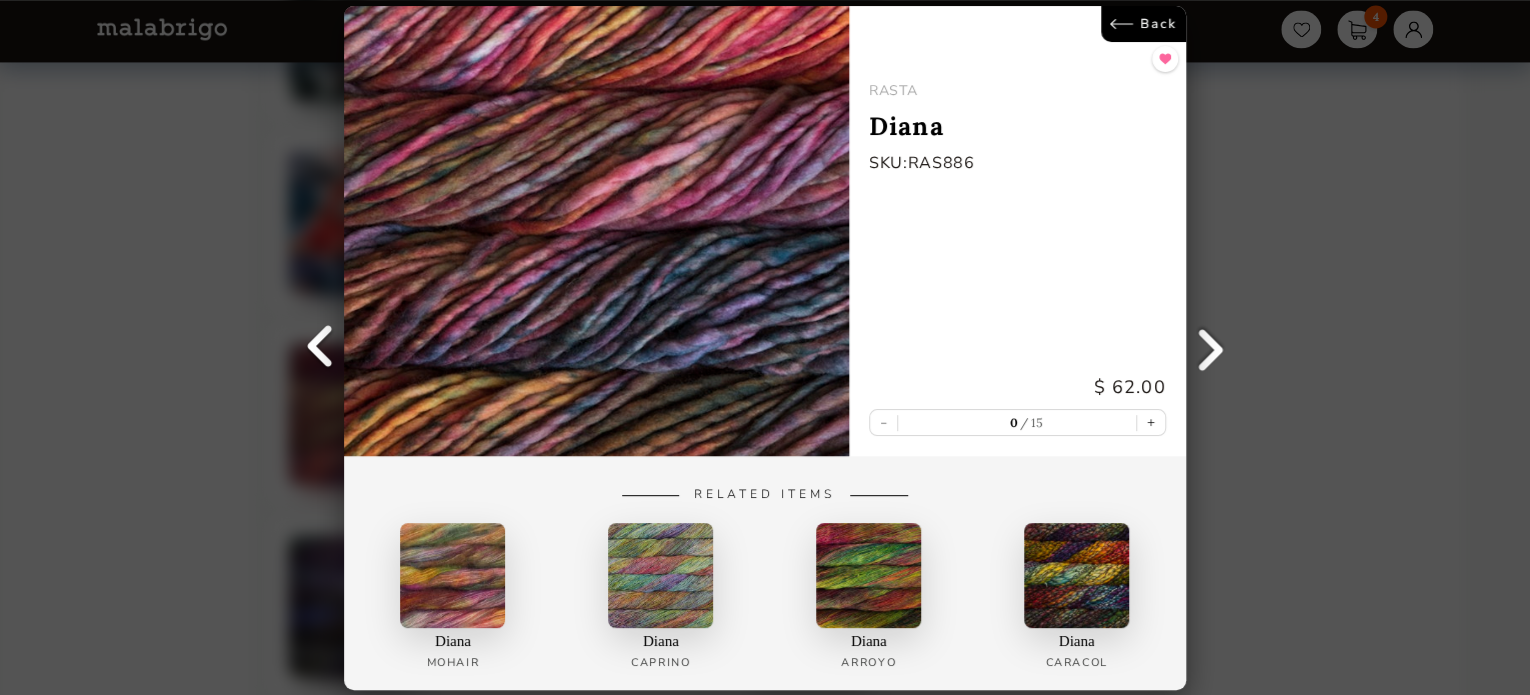 scroll, scrollTop: 0, scrollLeft: 0, axis: both 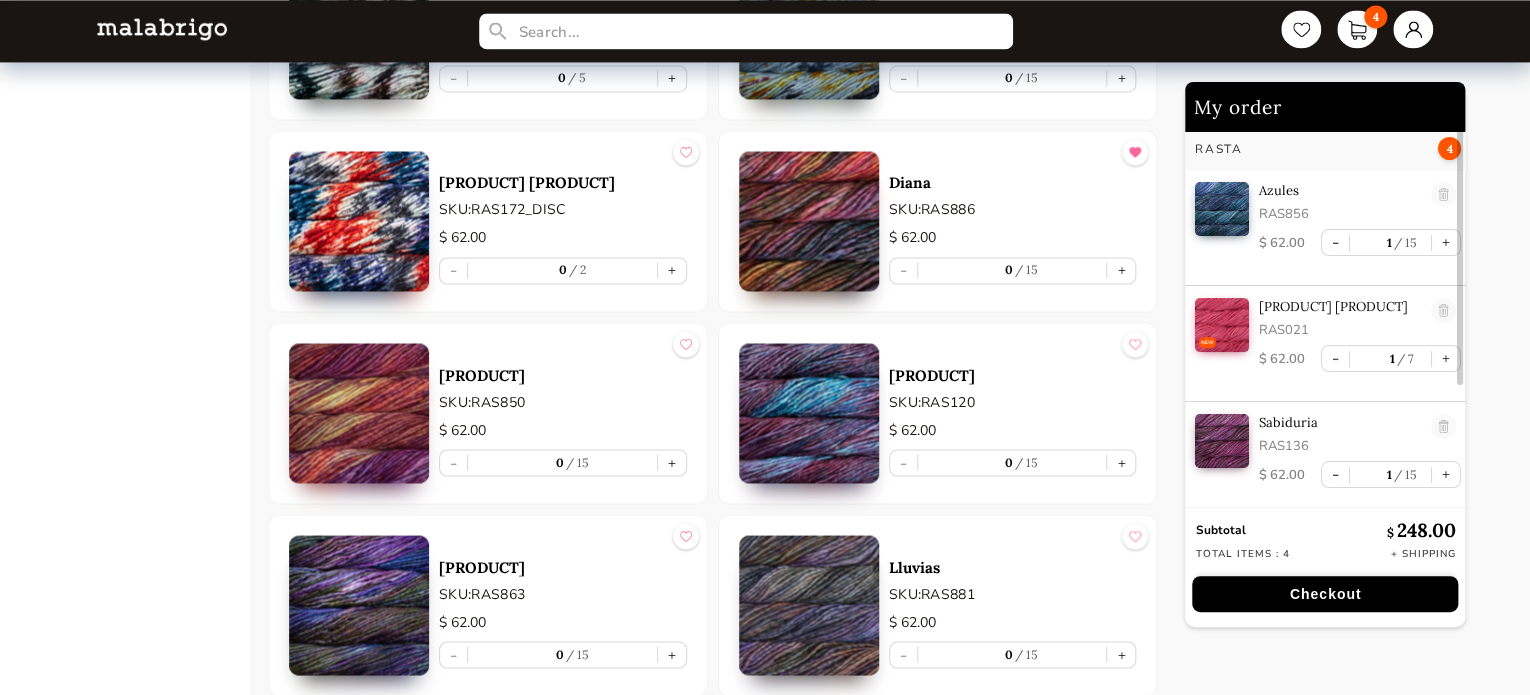drag, startPoint x: 1130, startPoint y: 254, endPoint x: 899, endPoint y: 271, distance: 231.6247 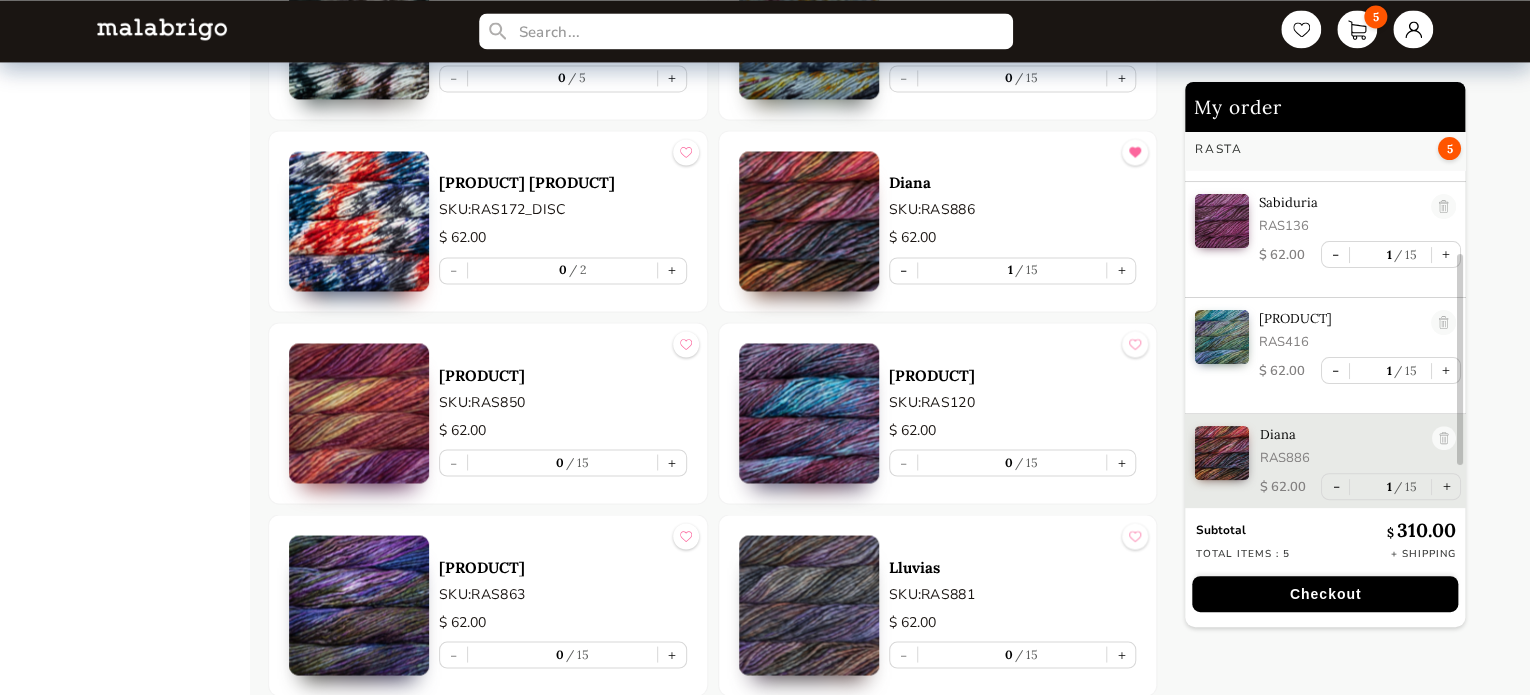 scroll, scrollTop: 225, scrollLeft: 0, axis: vertical 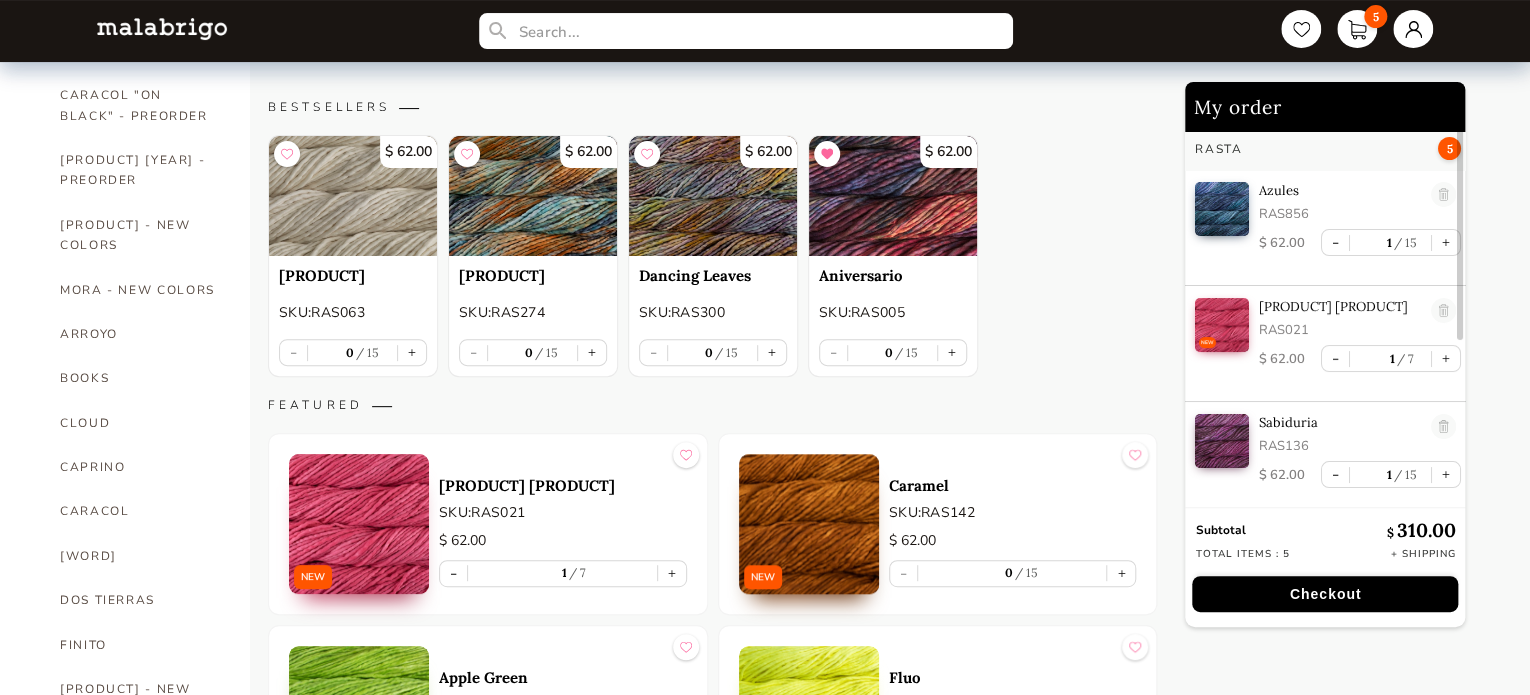 click at bounding box center (359, 524) 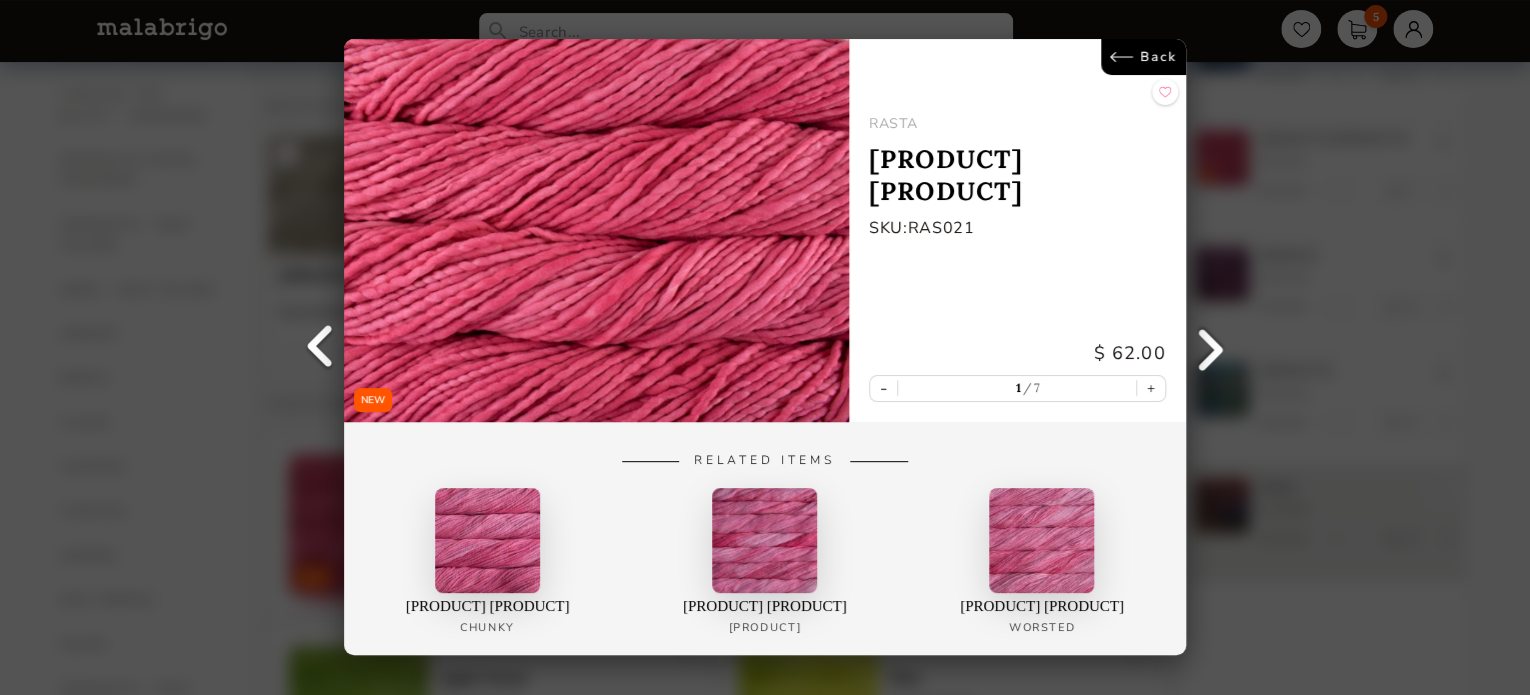 click on "Back" at bounding box center (1143, 57) 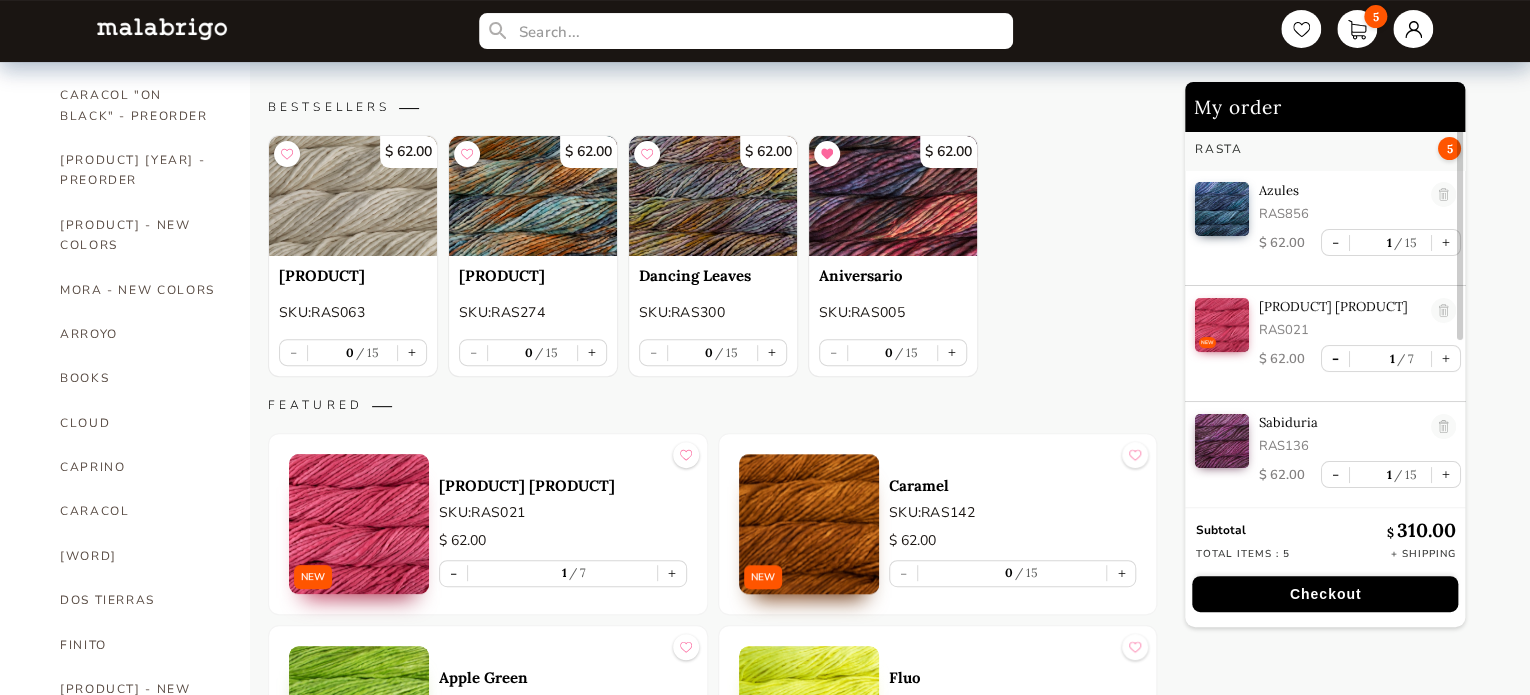 click on "-" at bounding box center (1335, 358) 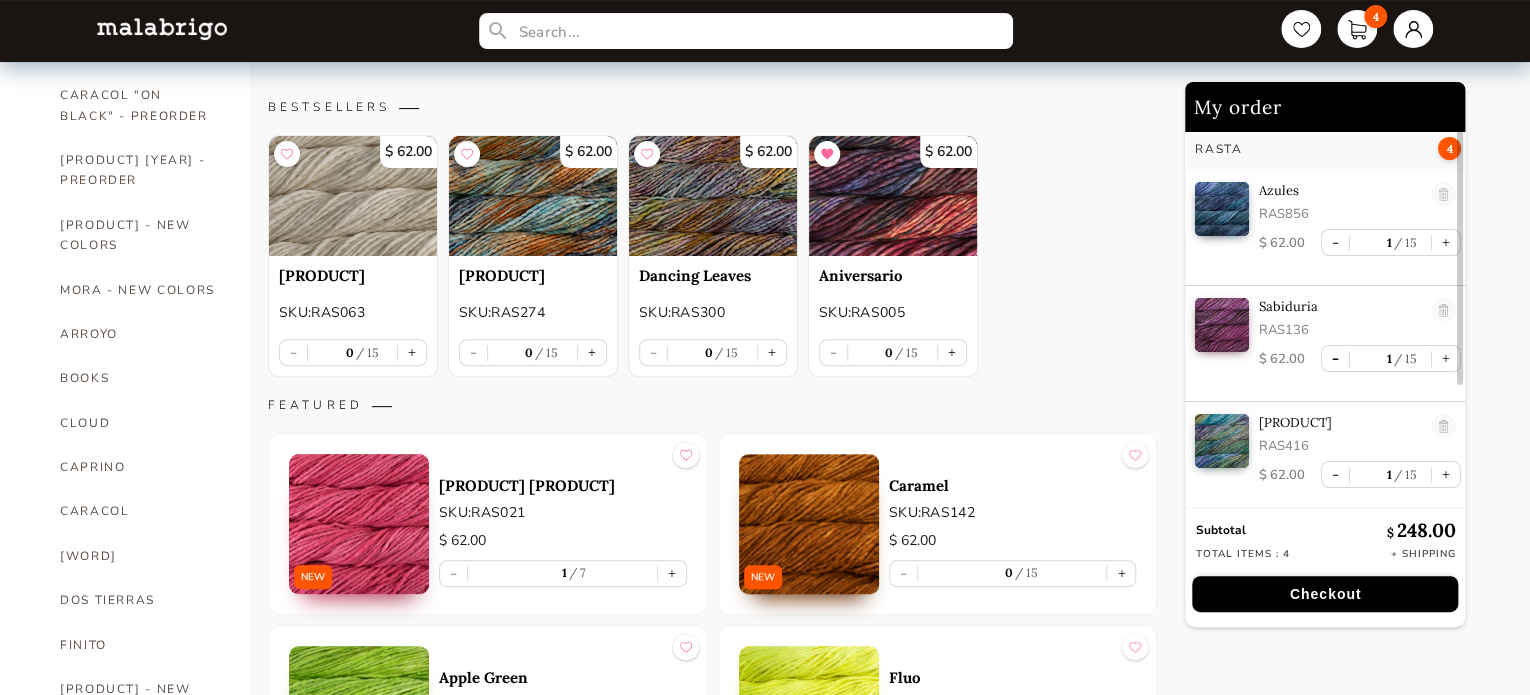 type on "0" 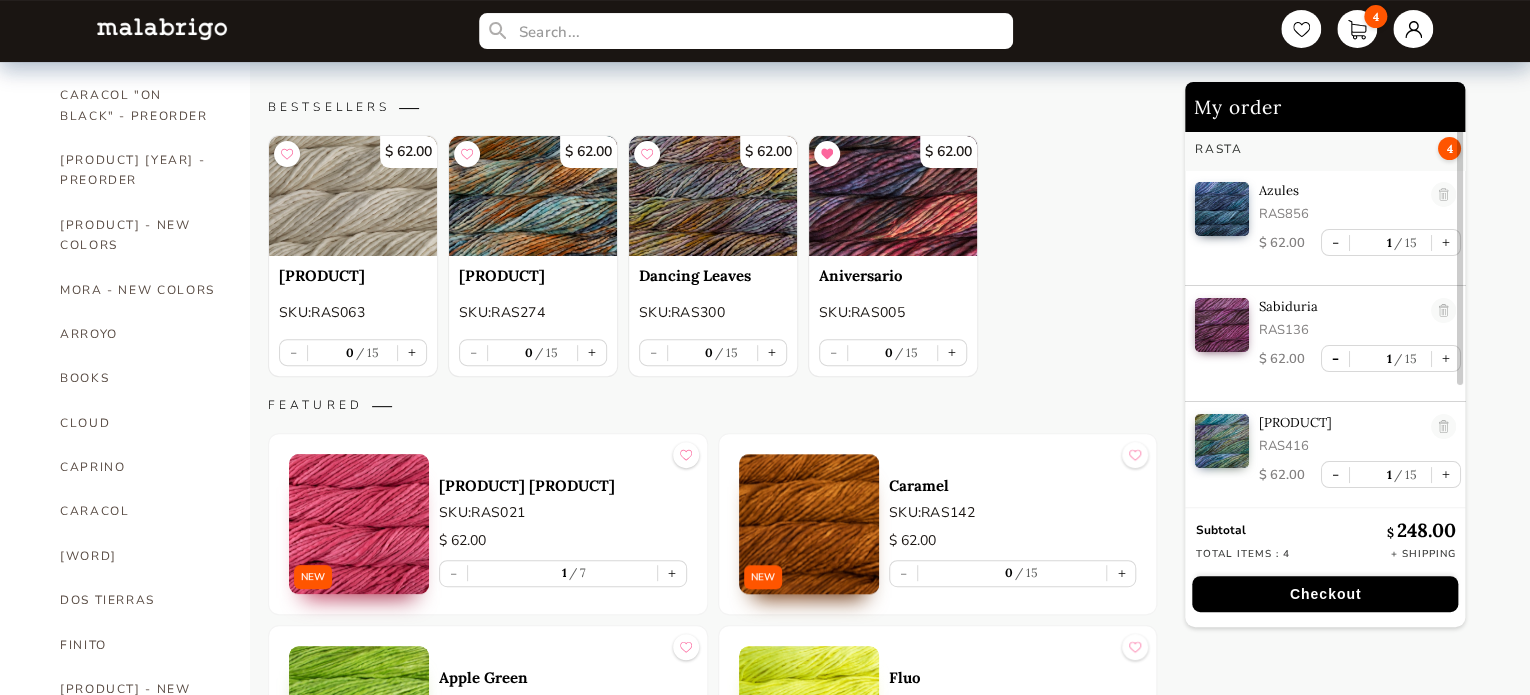 type on "0" 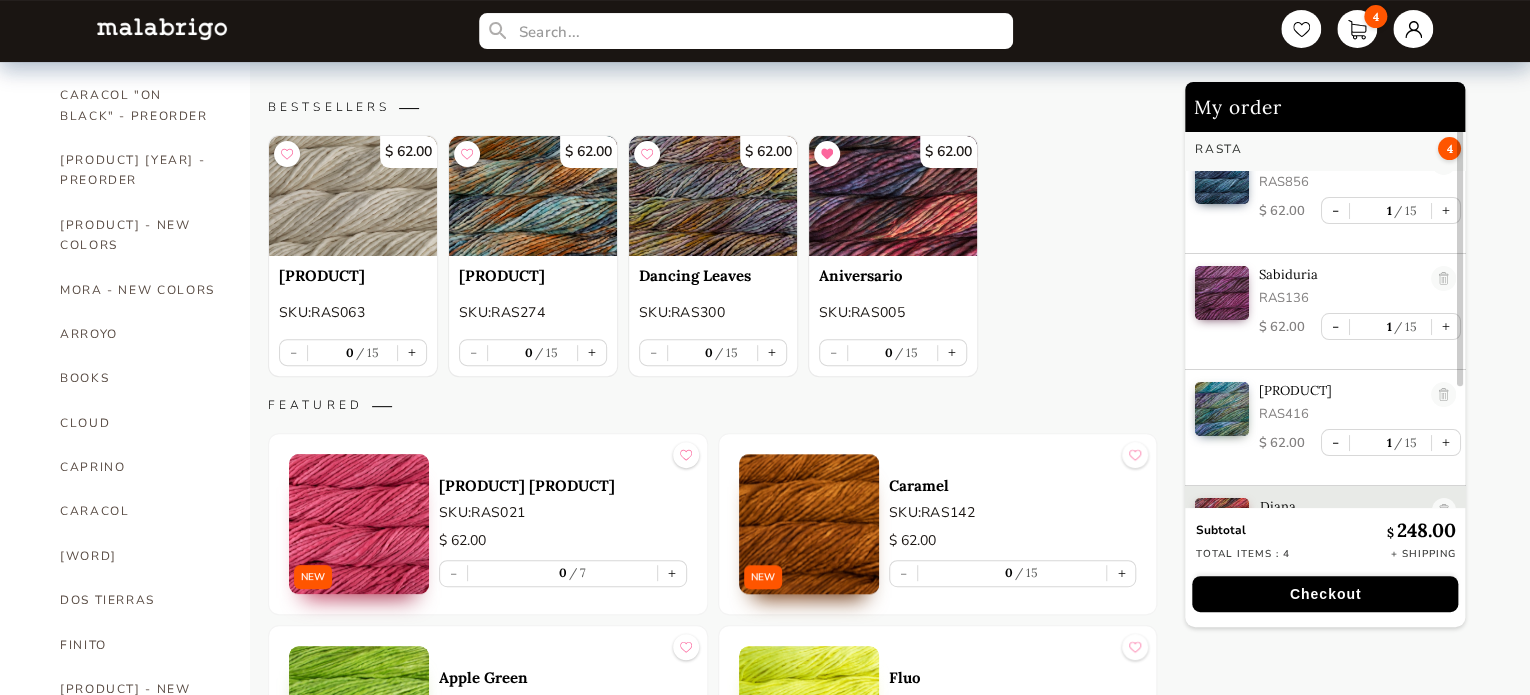 scroll, scrollTop: 0, scrollLeft: 0, axis: both 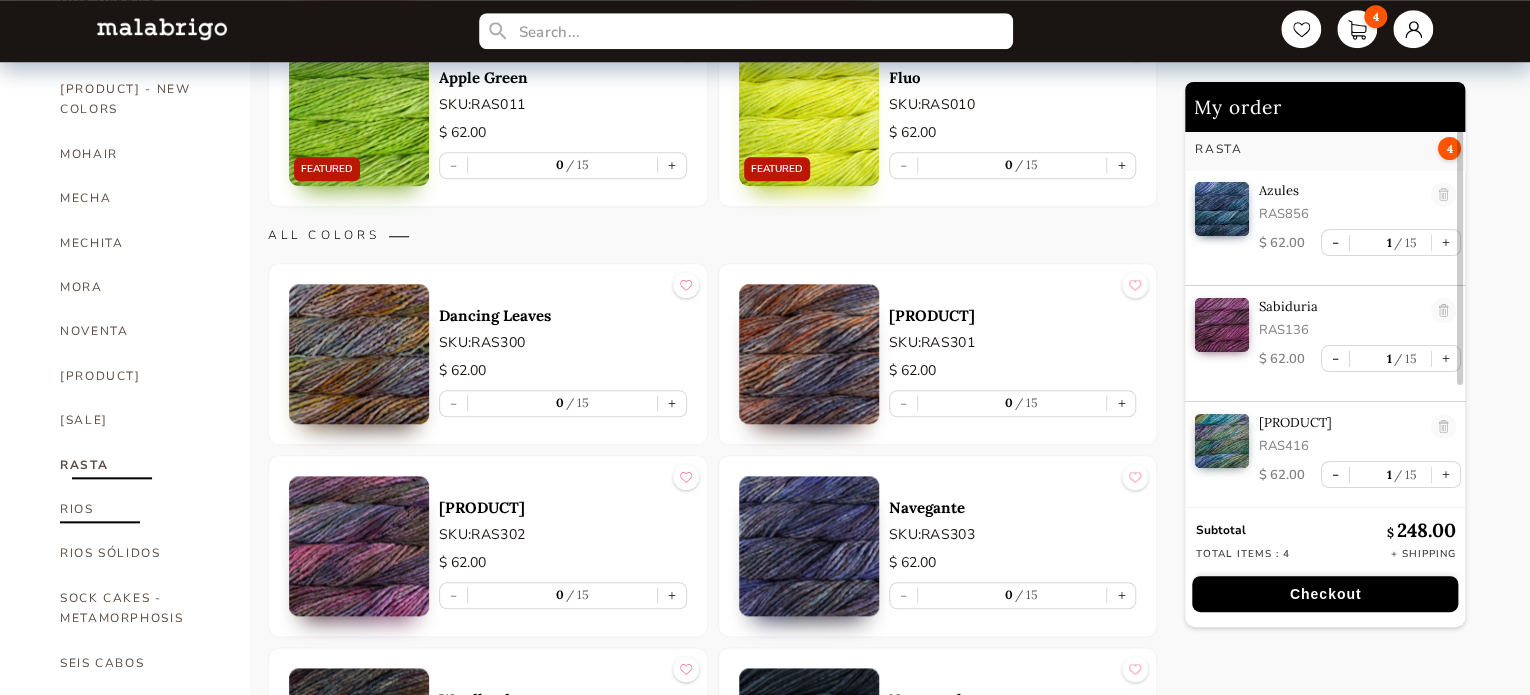 click on "RIOS" at bounding box center [140, 509] 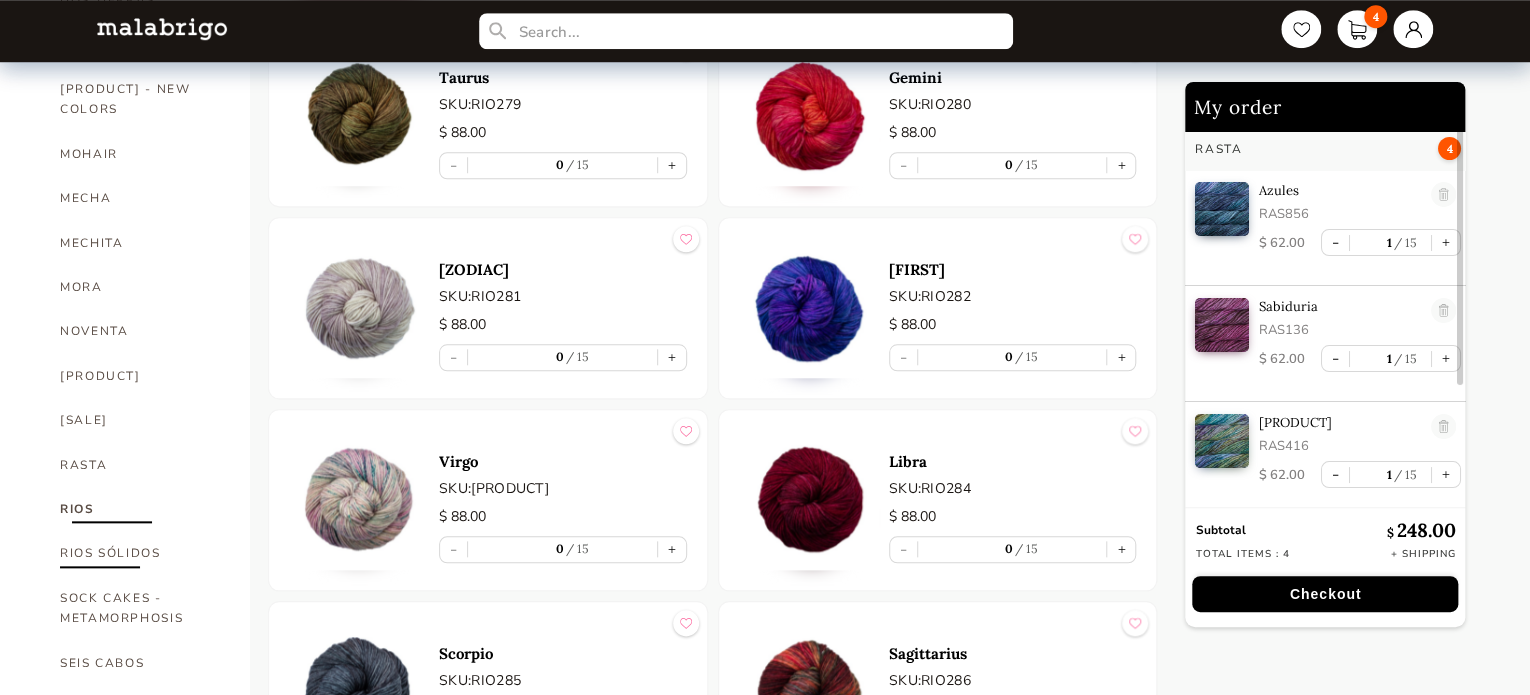 click on "RIOS SÓLIDOS" at bounding box center (140, 553) 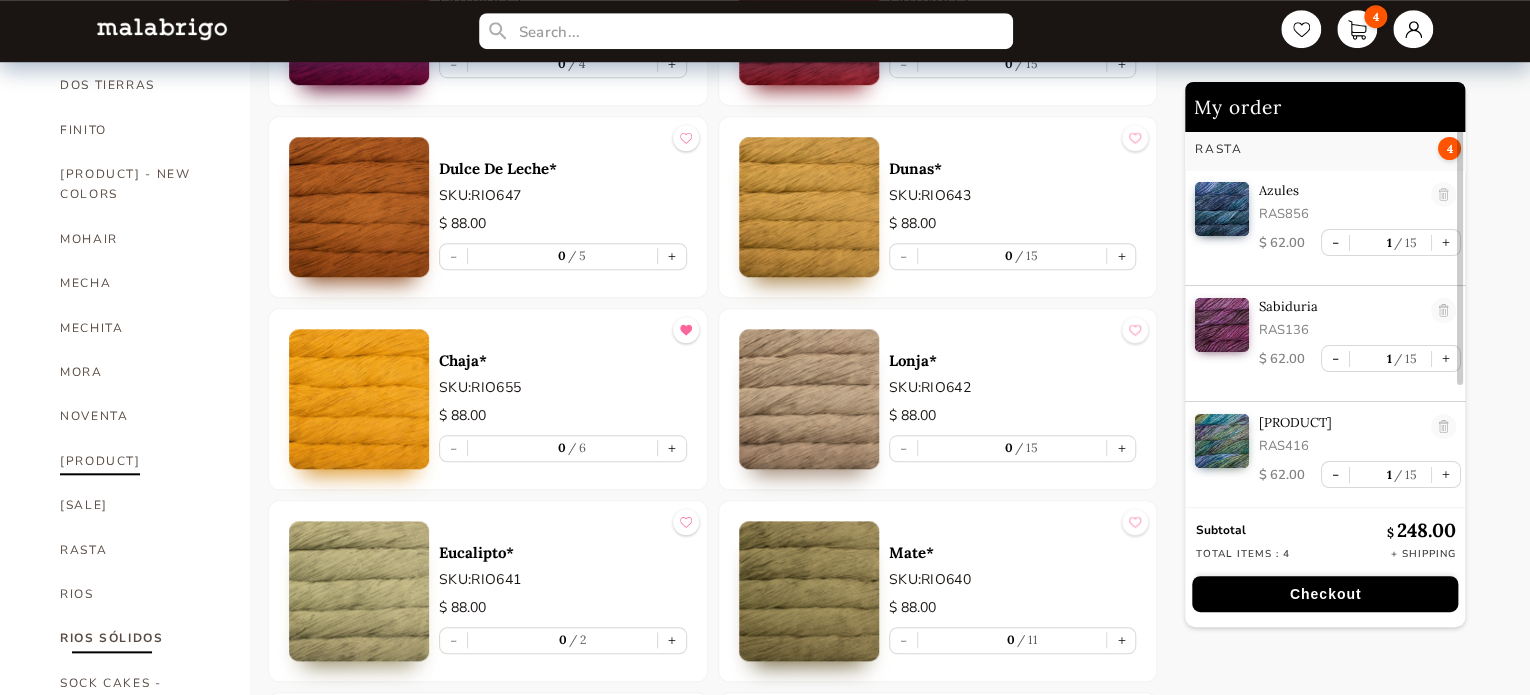 scroll, scrollTop: 826, scrollLeft: 0, axis: vertical 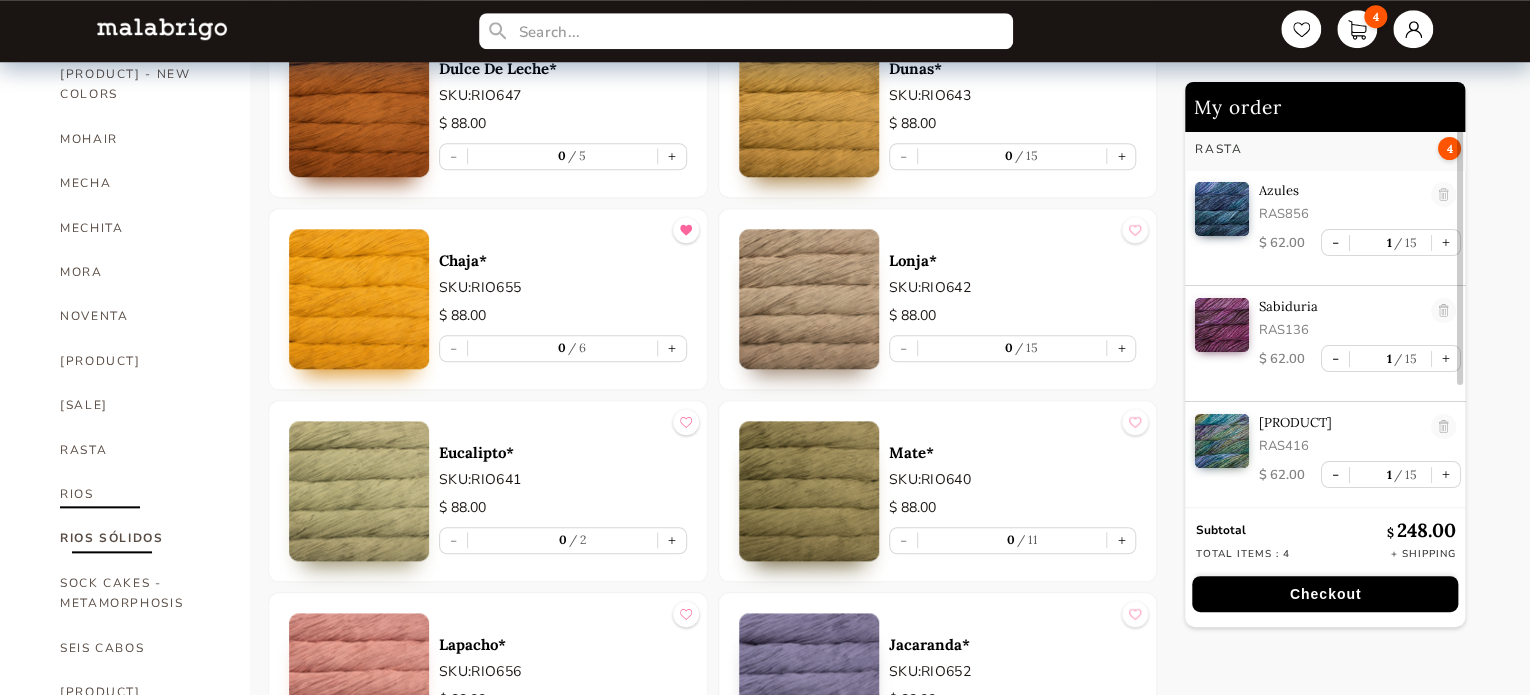 click on "RIOS" at bounding box center (140, 494) 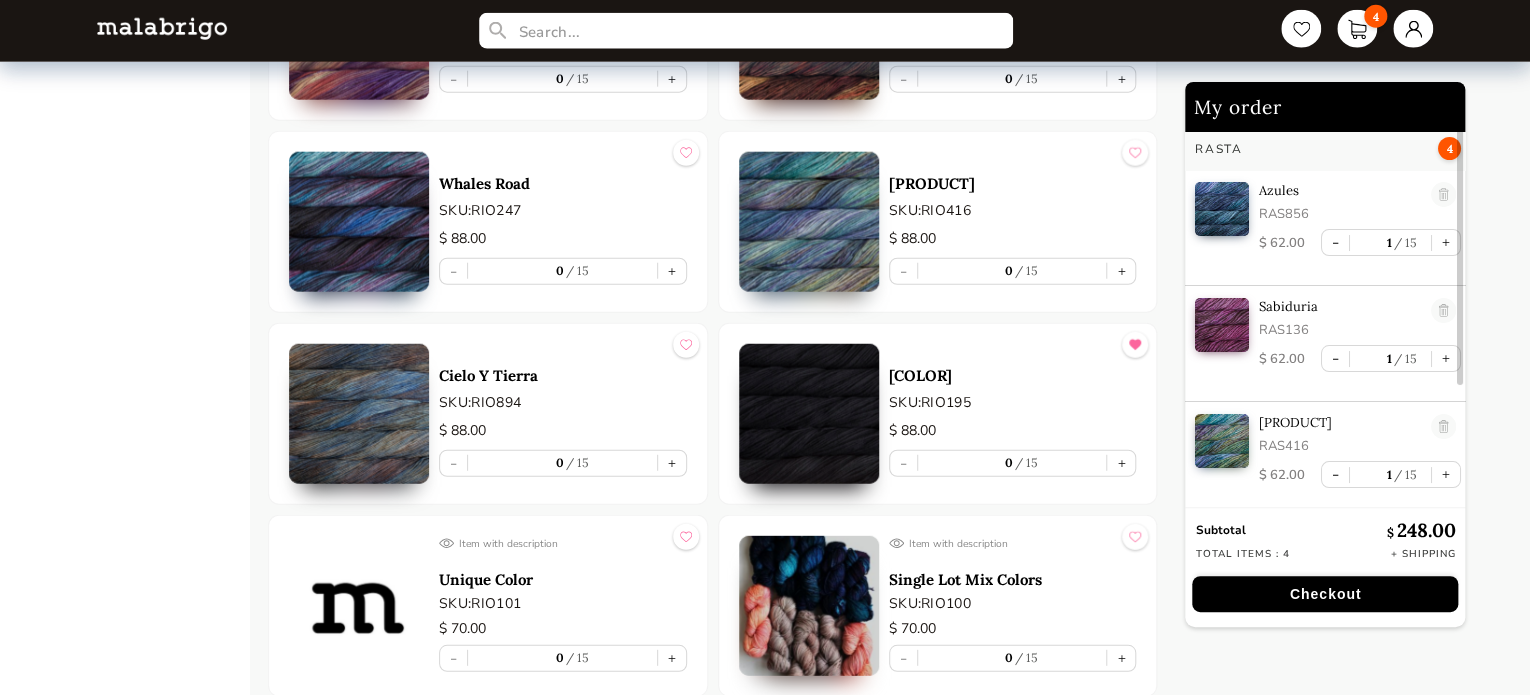 scroll, scrollTop: 10140, scrollLeft: 0, axis: vertical 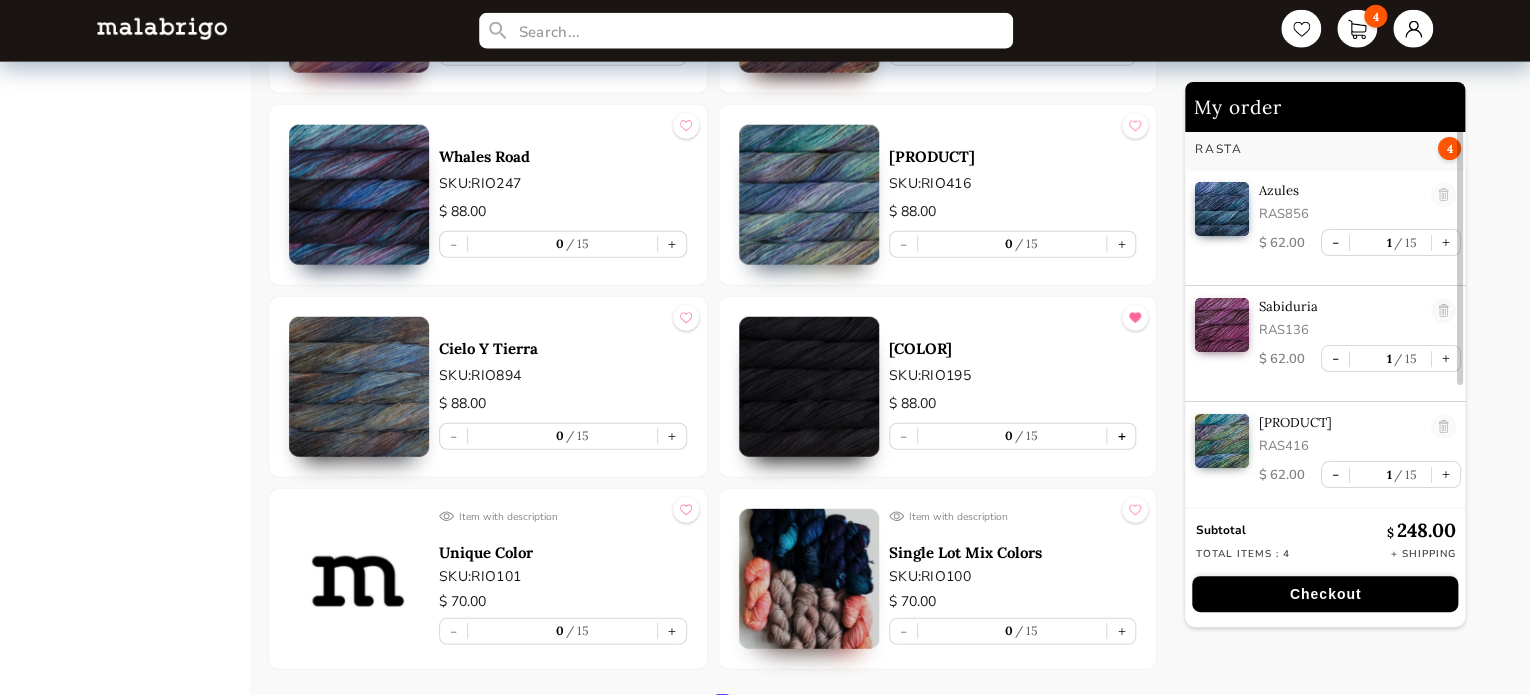 click on "+" at bounding box center (1121, 436) 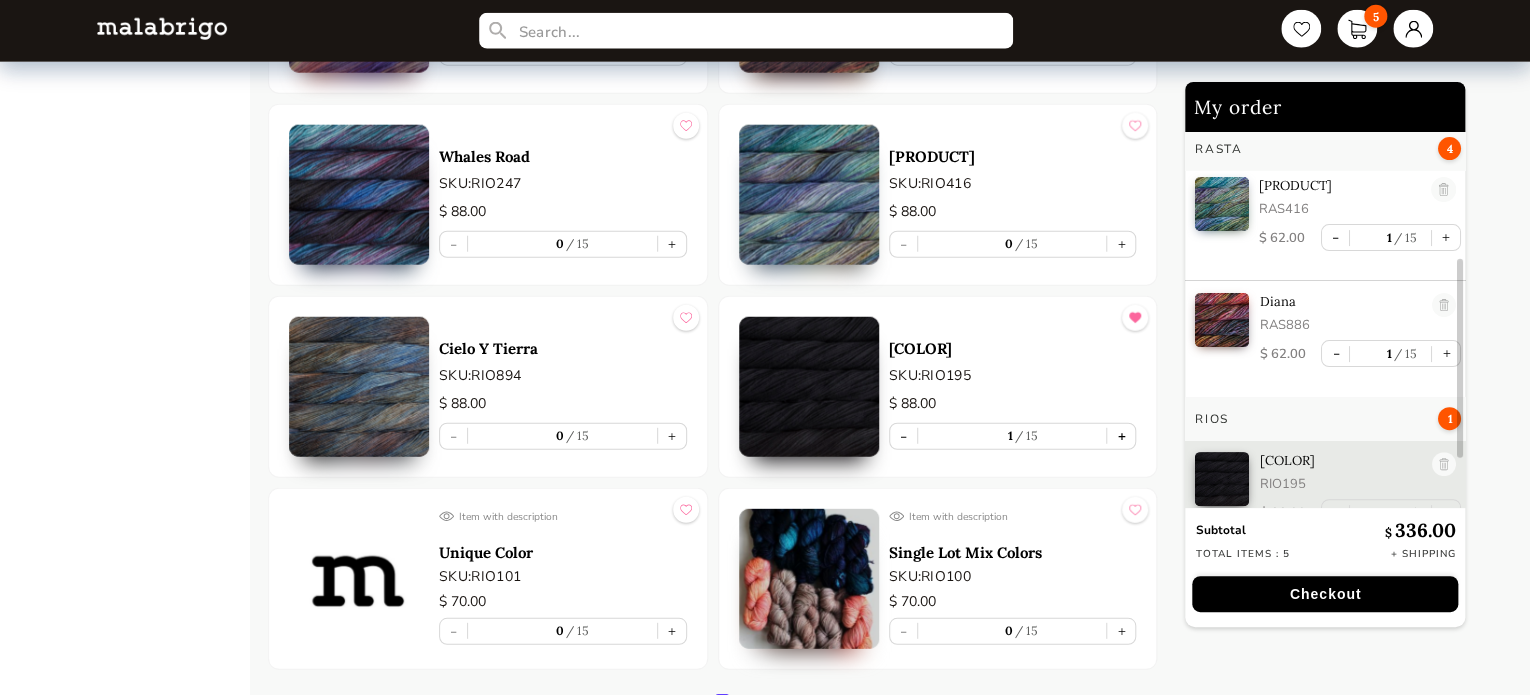 scroll, scrollTop: 268, scrollLeft: 0, axis: vertical 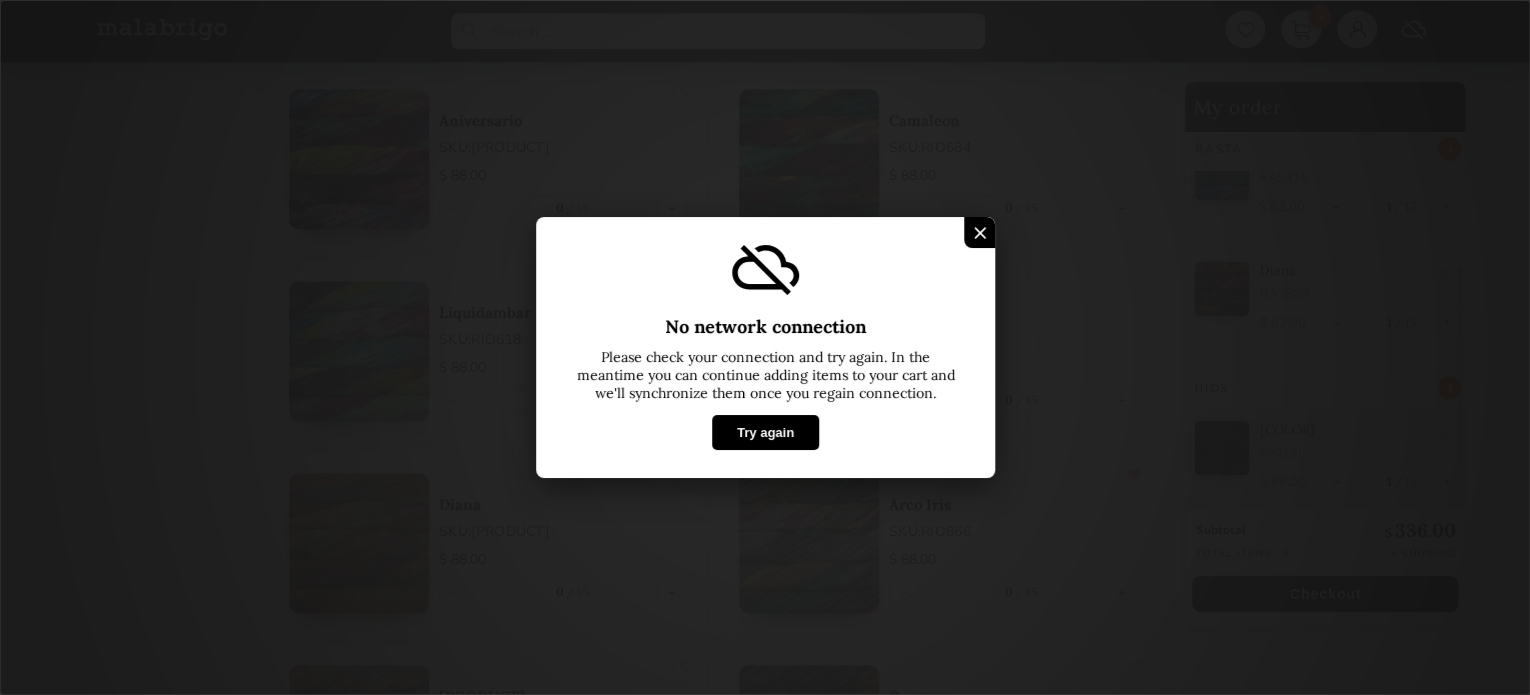 click on "Try again" at bounding box center [764, 432] 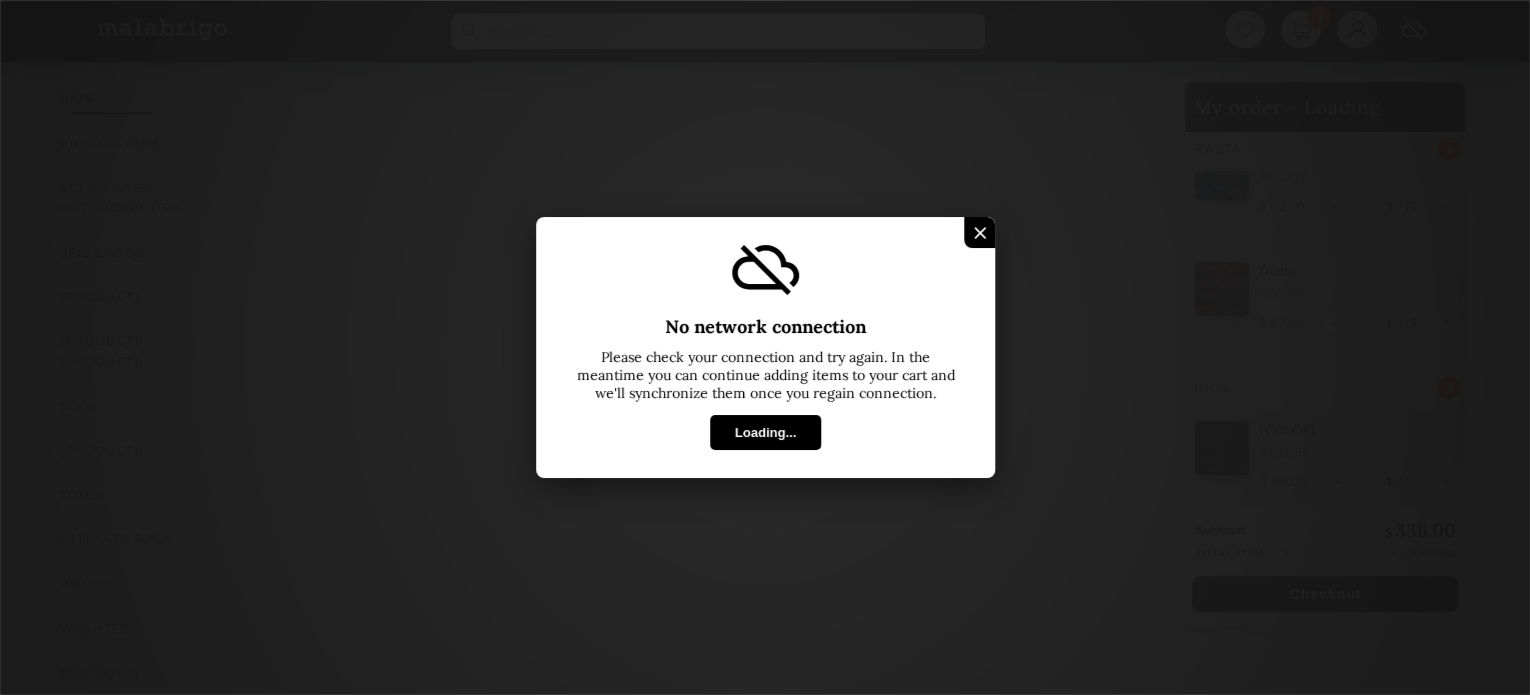 scroll, scrollTop: 1244, scrollLeft: 0, axis: vertical 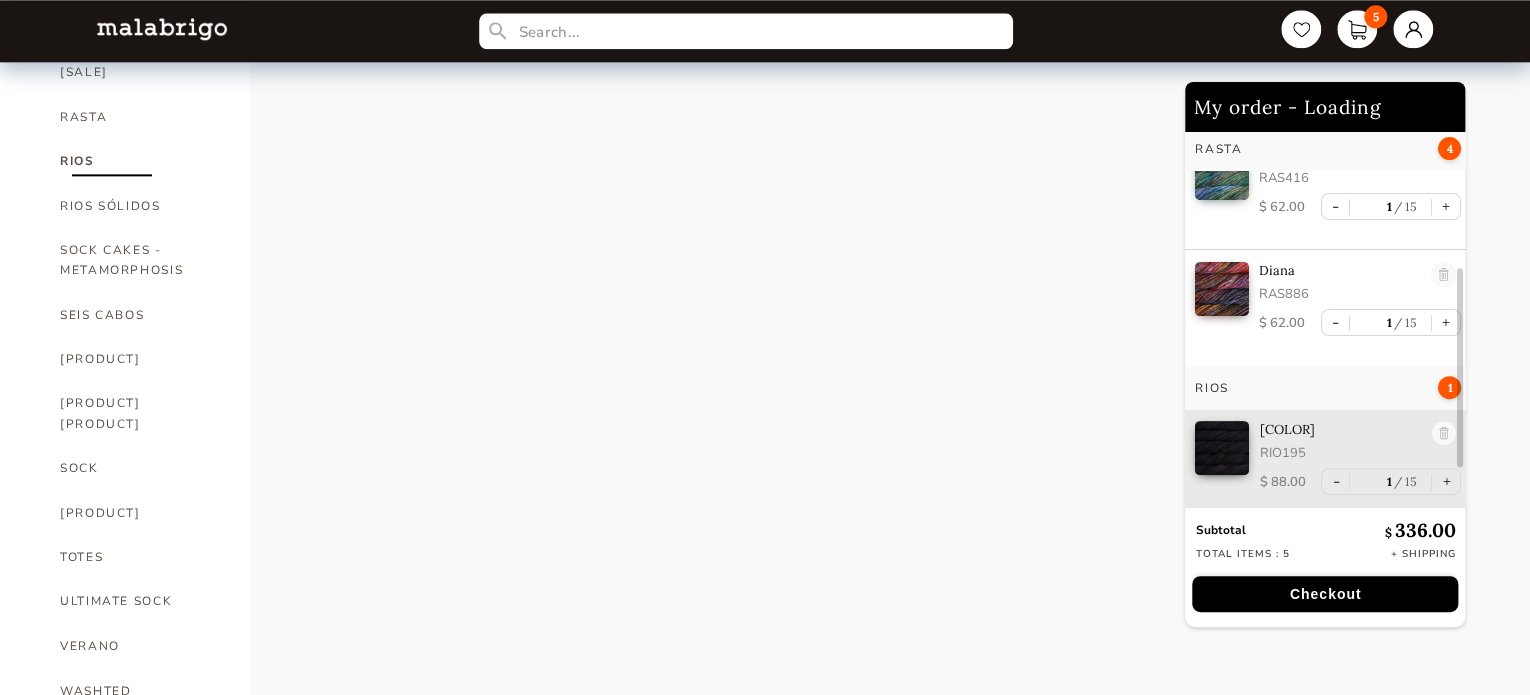 select on "INDEX" 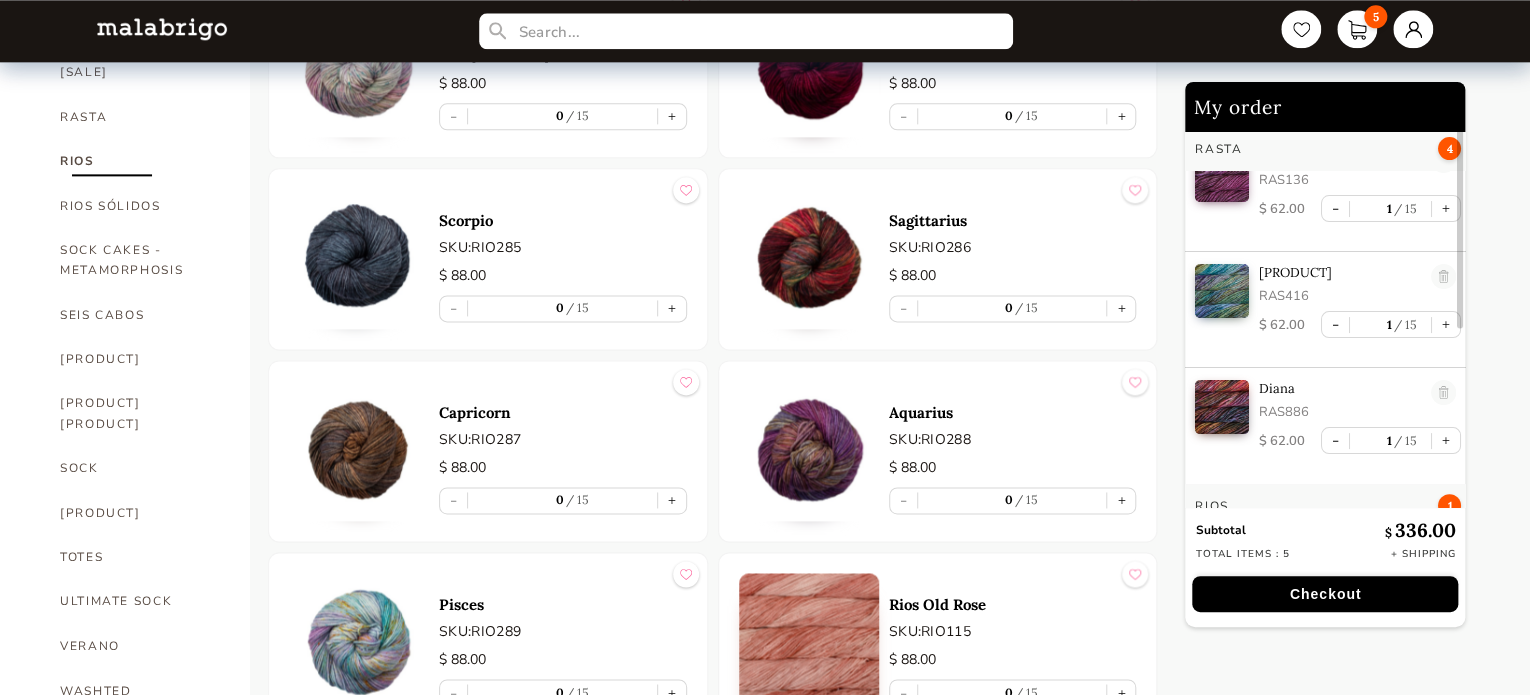 scroll, scrollTop: 0, scrollLeft: 0, axis: both 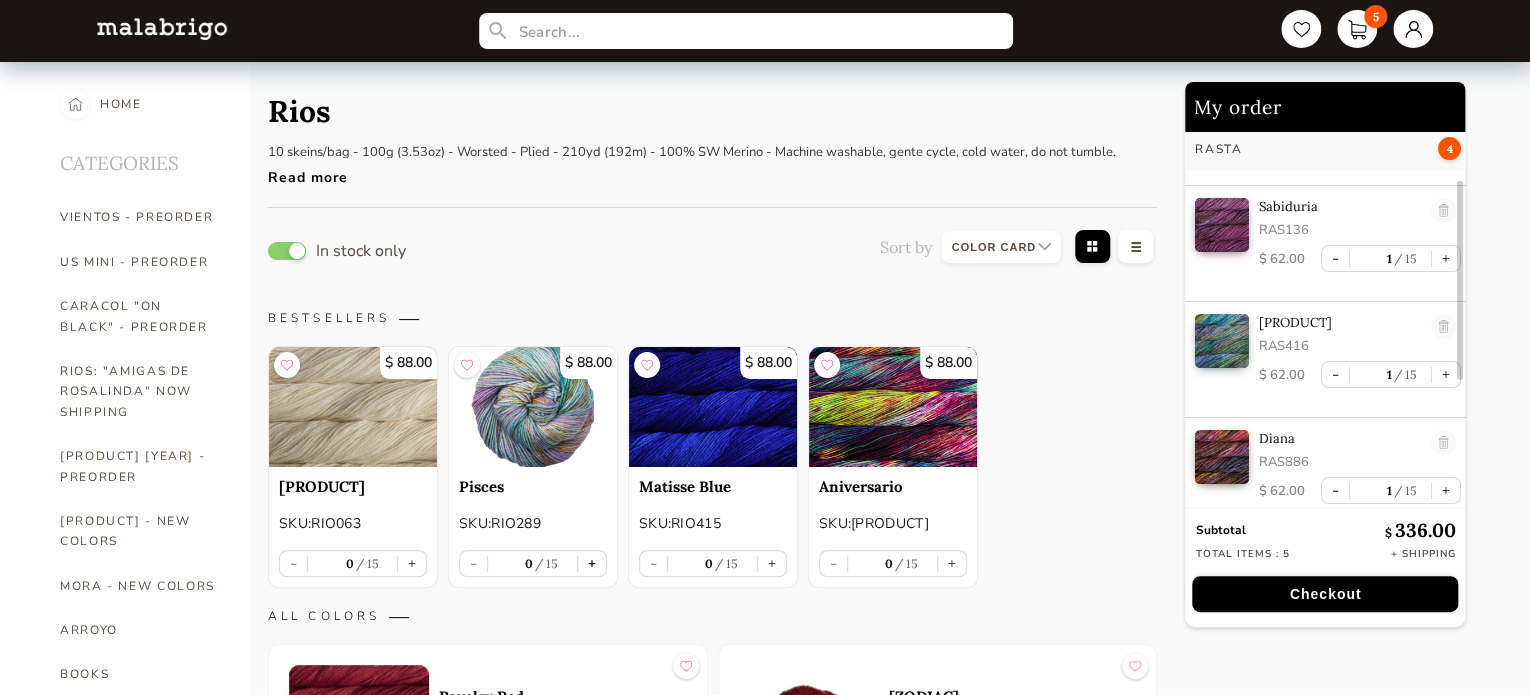 click on "+" at bounding box center [592, 563] 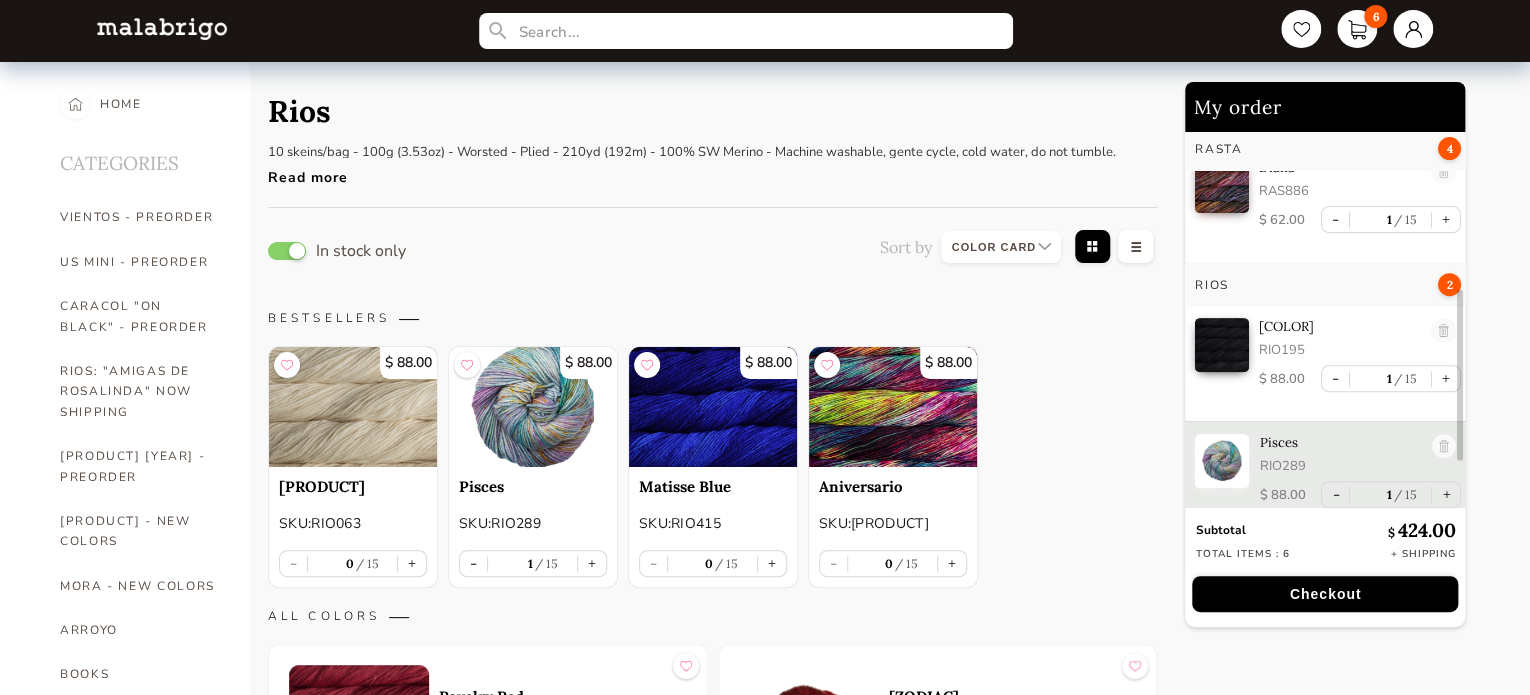 scroll, scrollTop: 384, scrollLeft: 0, axis: vertical 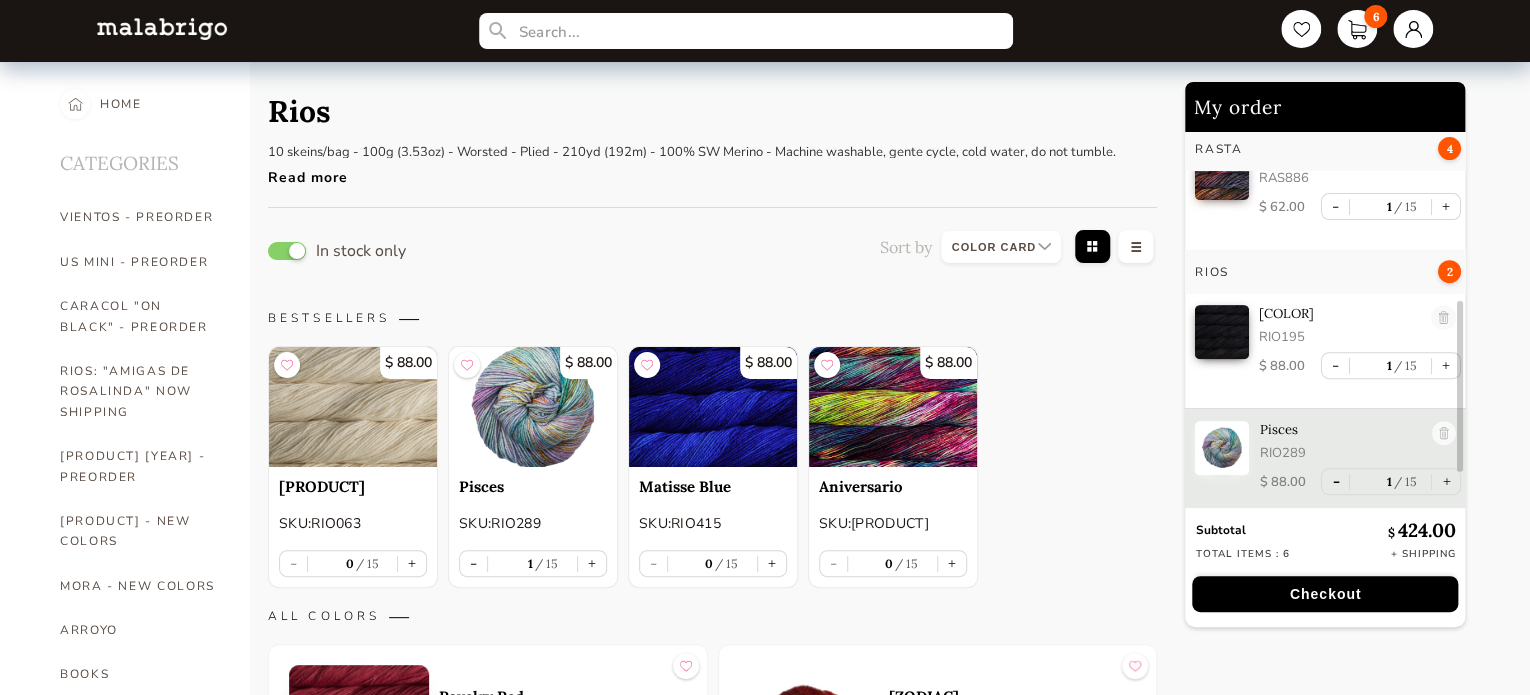 click on "-" at bounding box center (1335, 481) 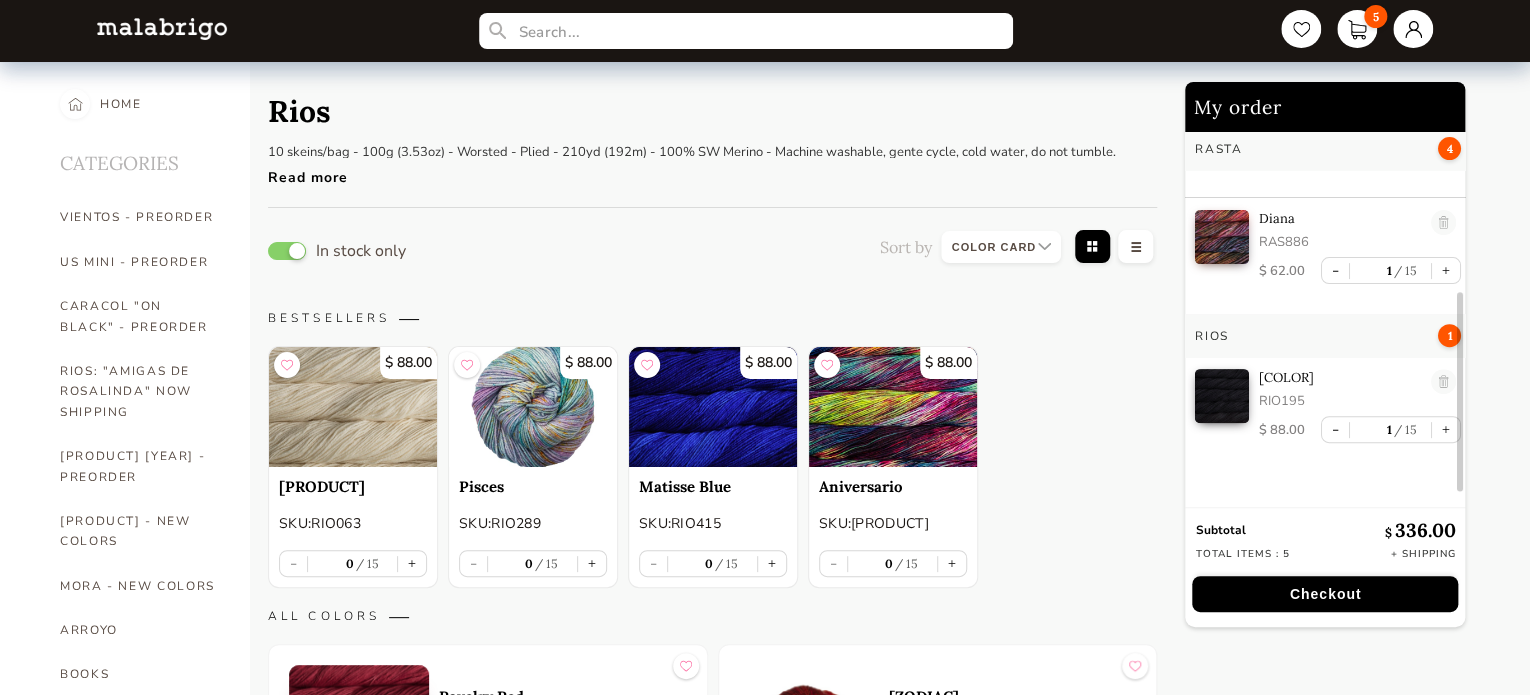 scroll, scrollTop: 330, scrollLeft: 0, axis: vertical 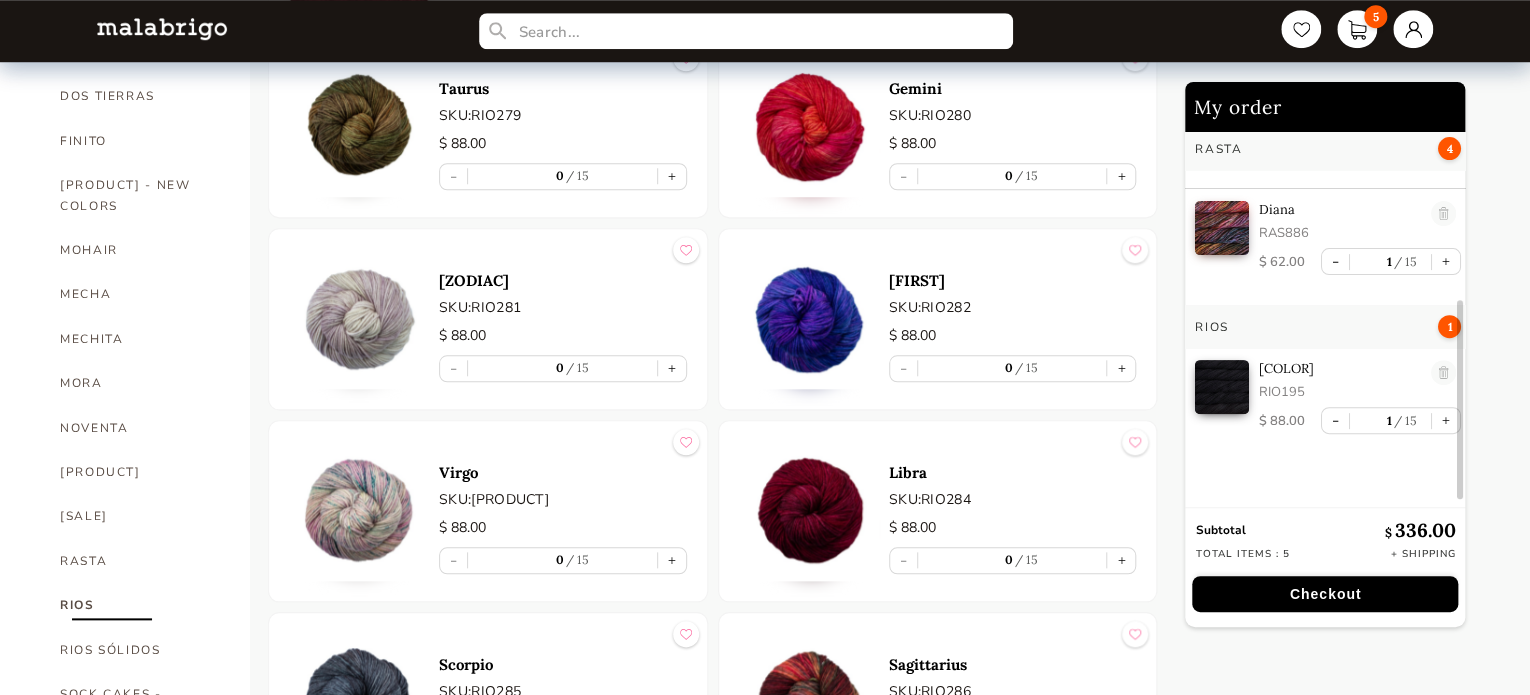 click on "RIOS" at bounding box center [140, 605] 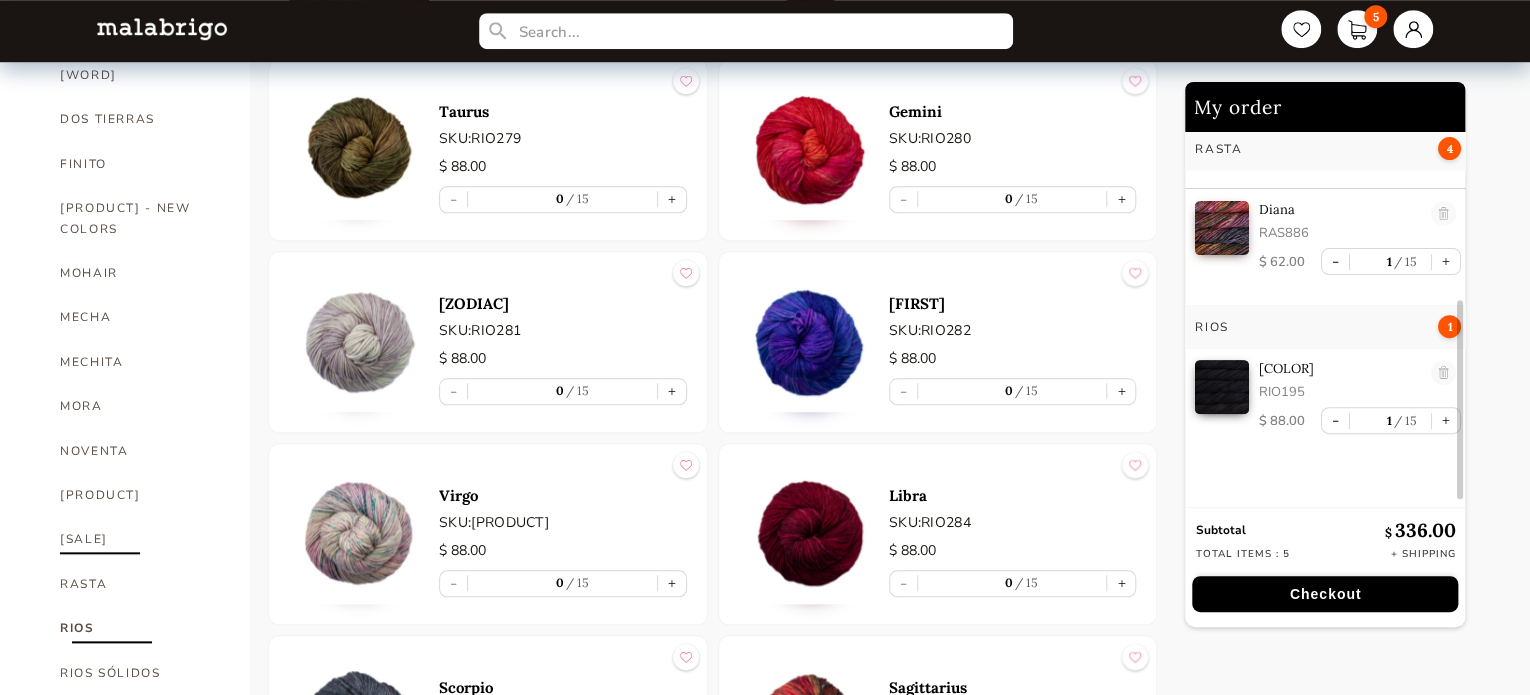 scroll, scrollTop: 800, scrollLeft: 0, axis: vertical 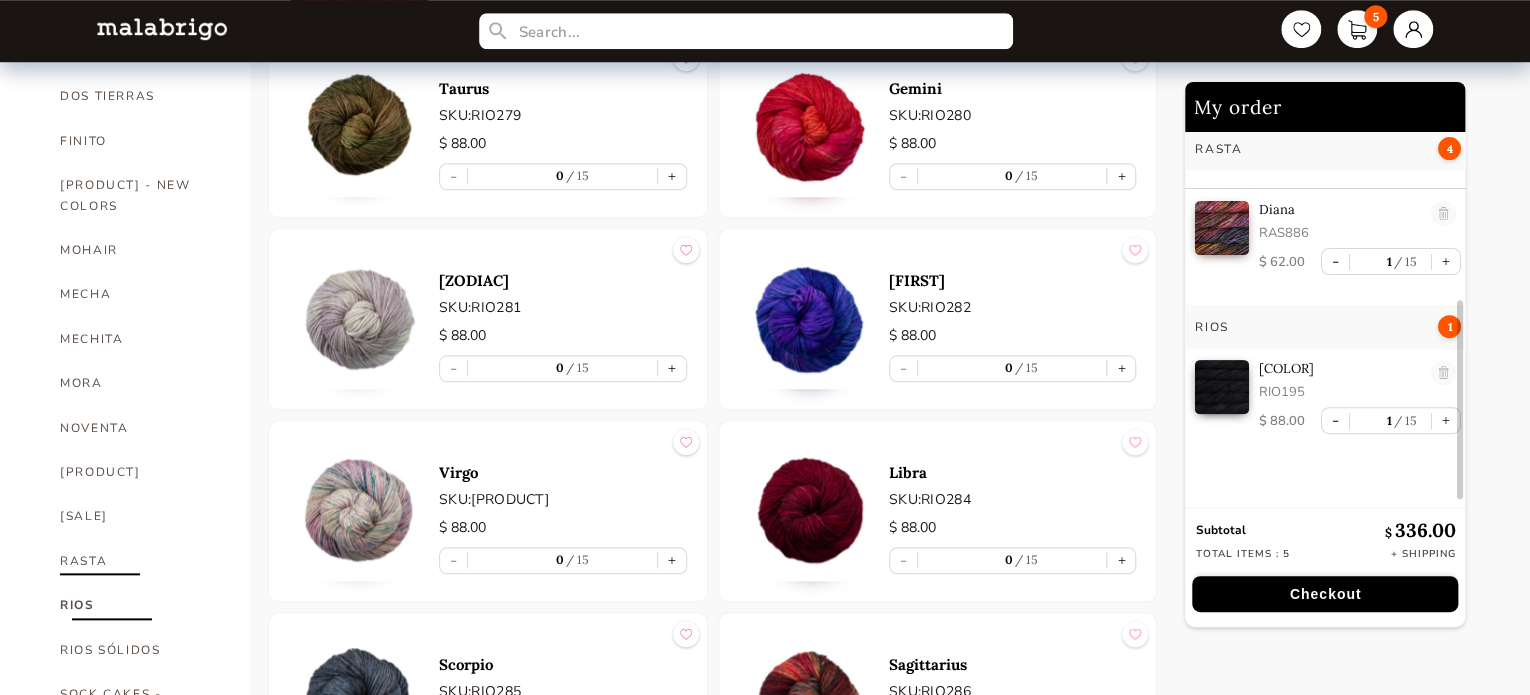 click on "RASTA" at bounding box center (140, 561) 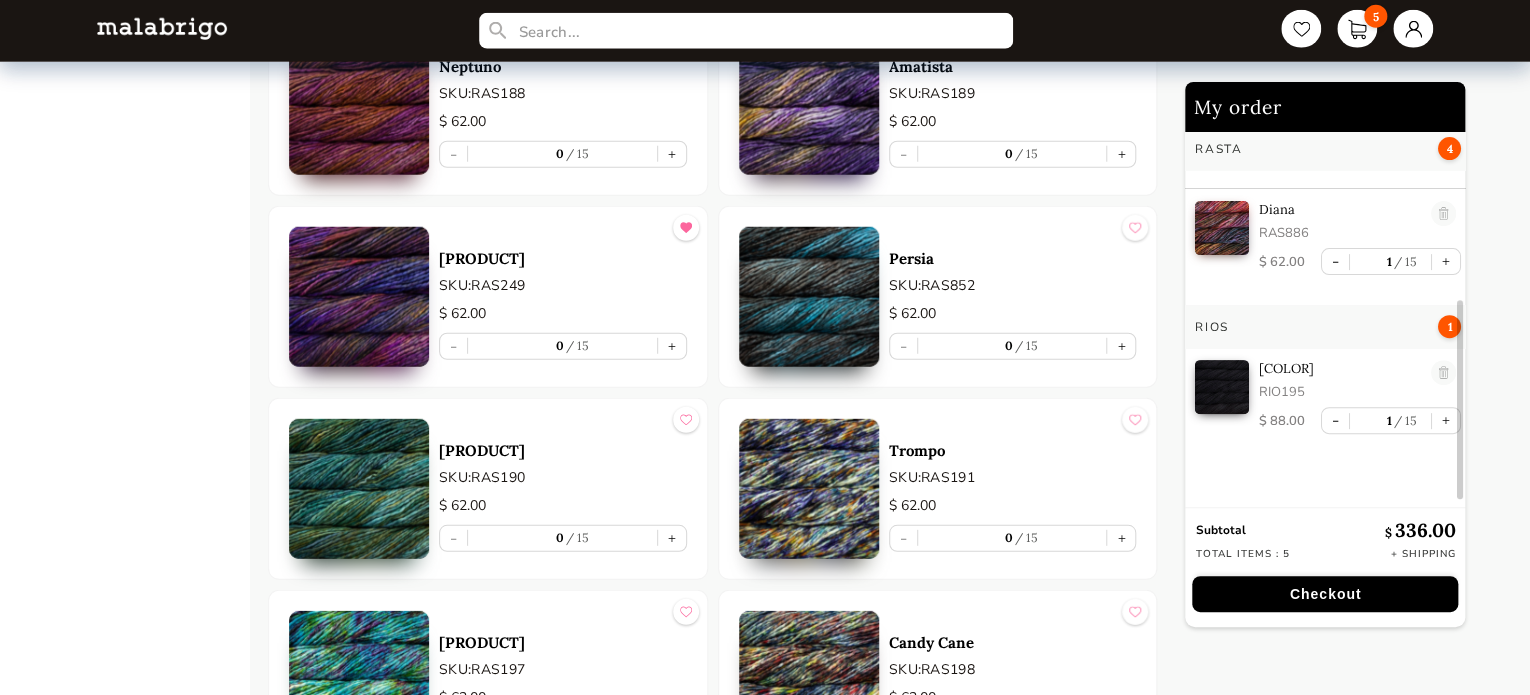 scroll, scrollTop: 2600, scrollLeft: 0, axis: vertical 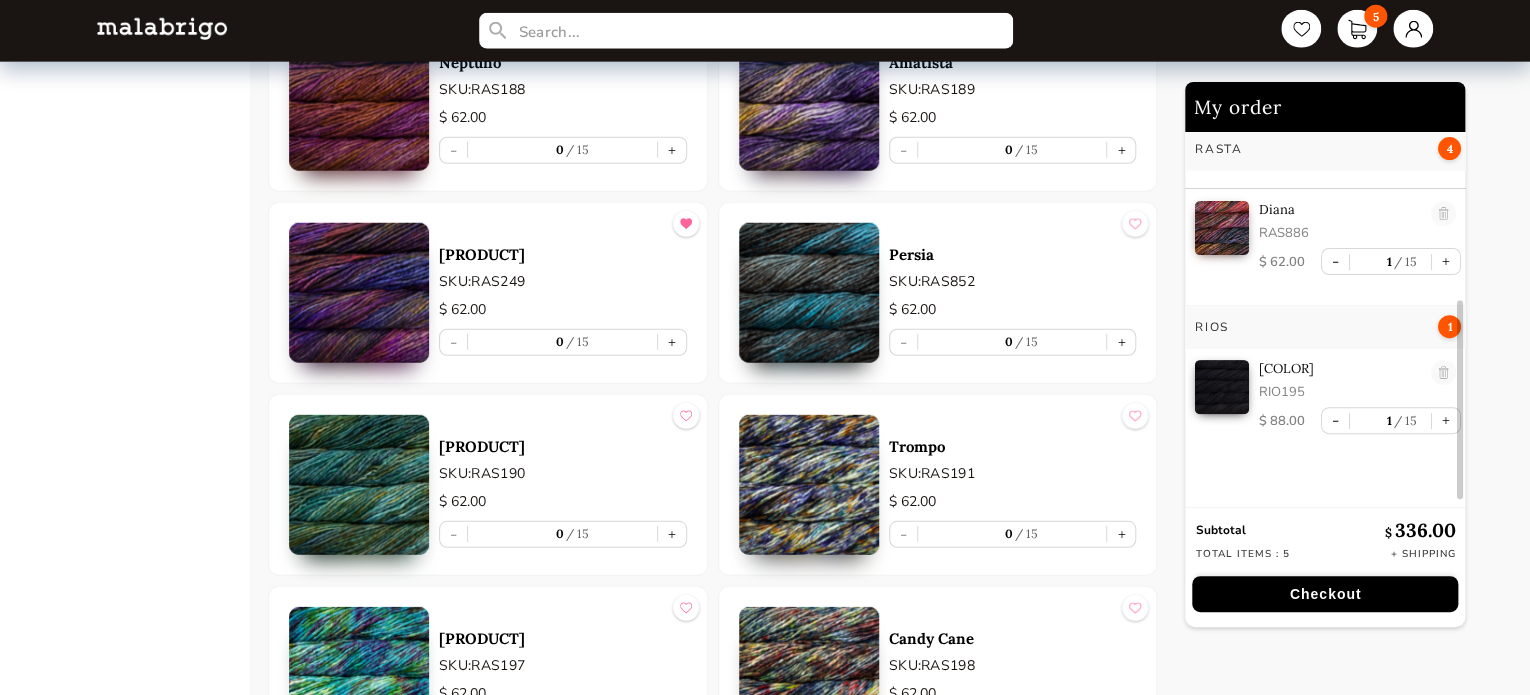 click at bounding box center (359, 293) 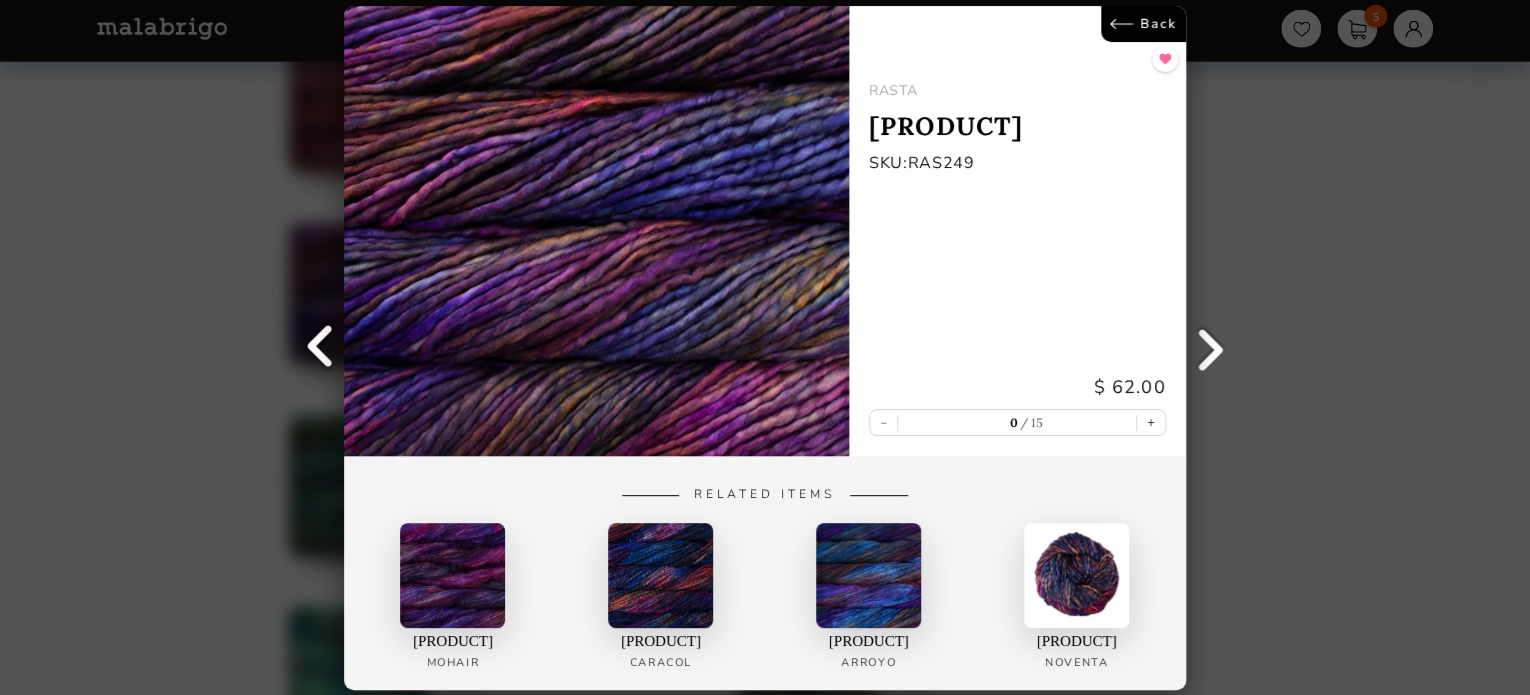 scroll, scrollTop: 0, scrollLeft: 0, axis: both 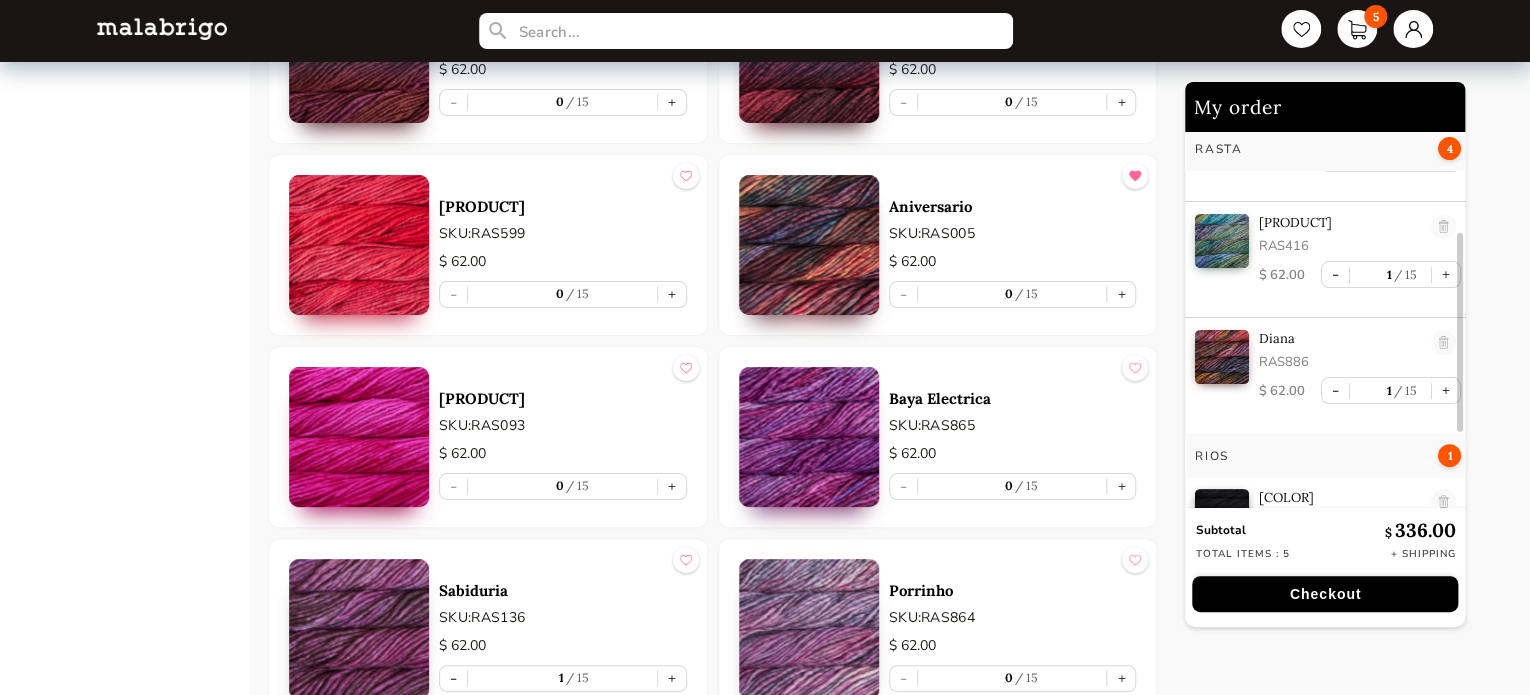 click at bounding box center [809, 245] 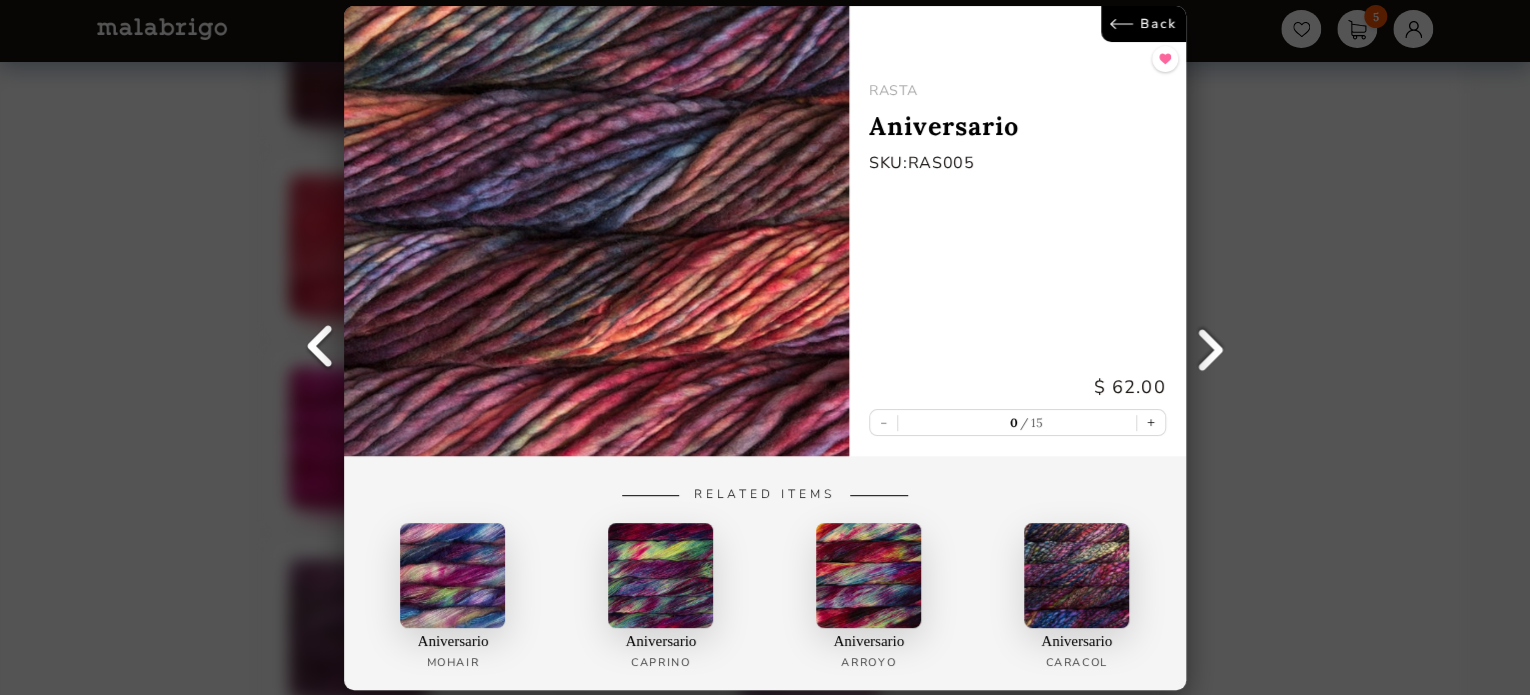 scroll, scrollTop: 0, scrollLeft: 0, axis: both 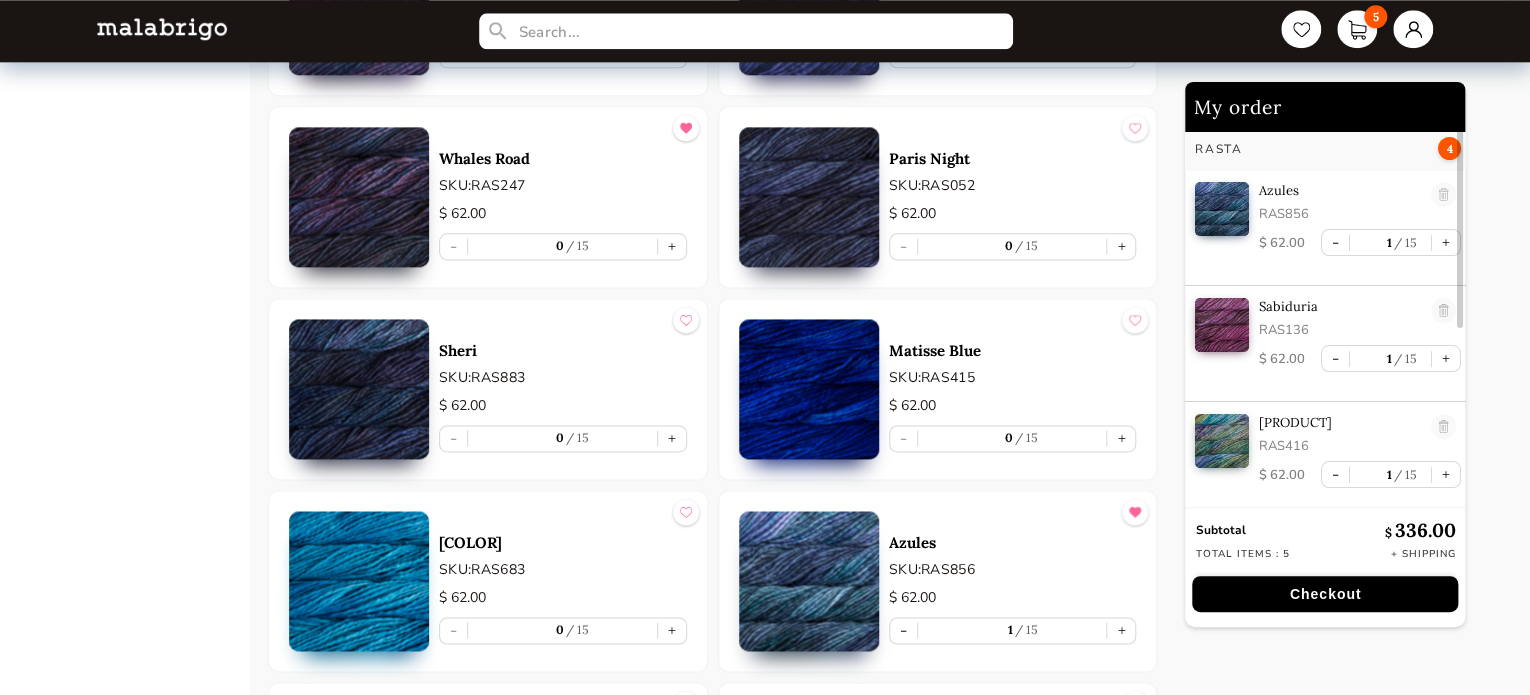 click at bounding box center (359, 197) 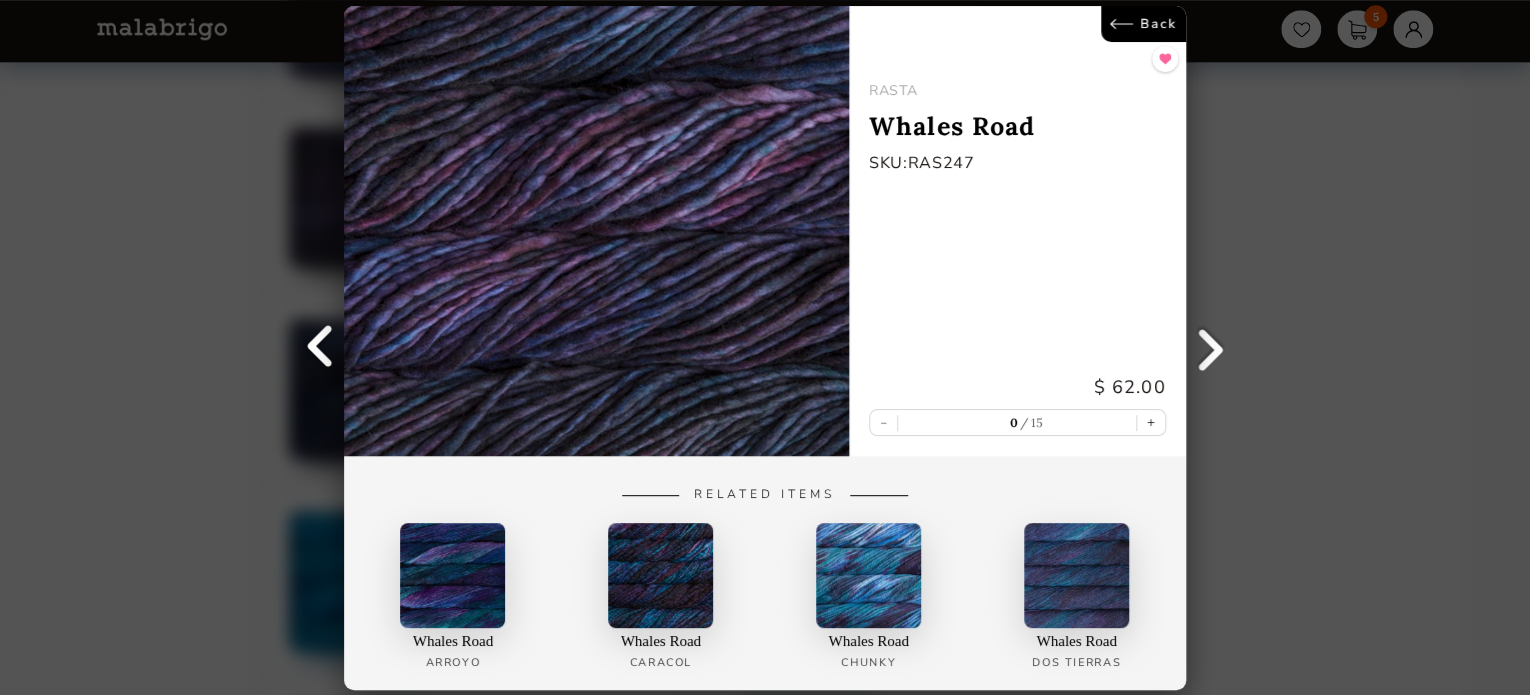 click on "Back" at bounding box center [1143, 24] 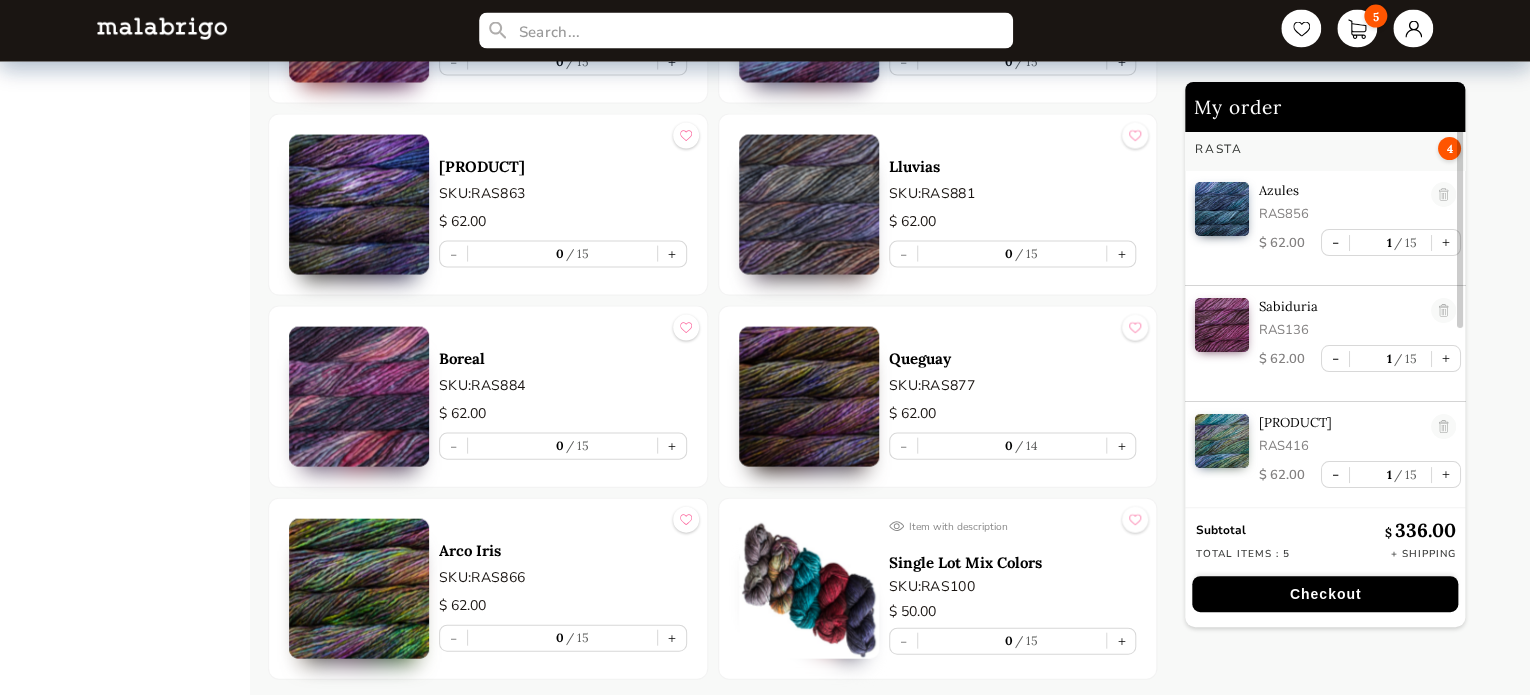 scroll, scrollTop: 9611, scrollLeft: 0, axis: vertical 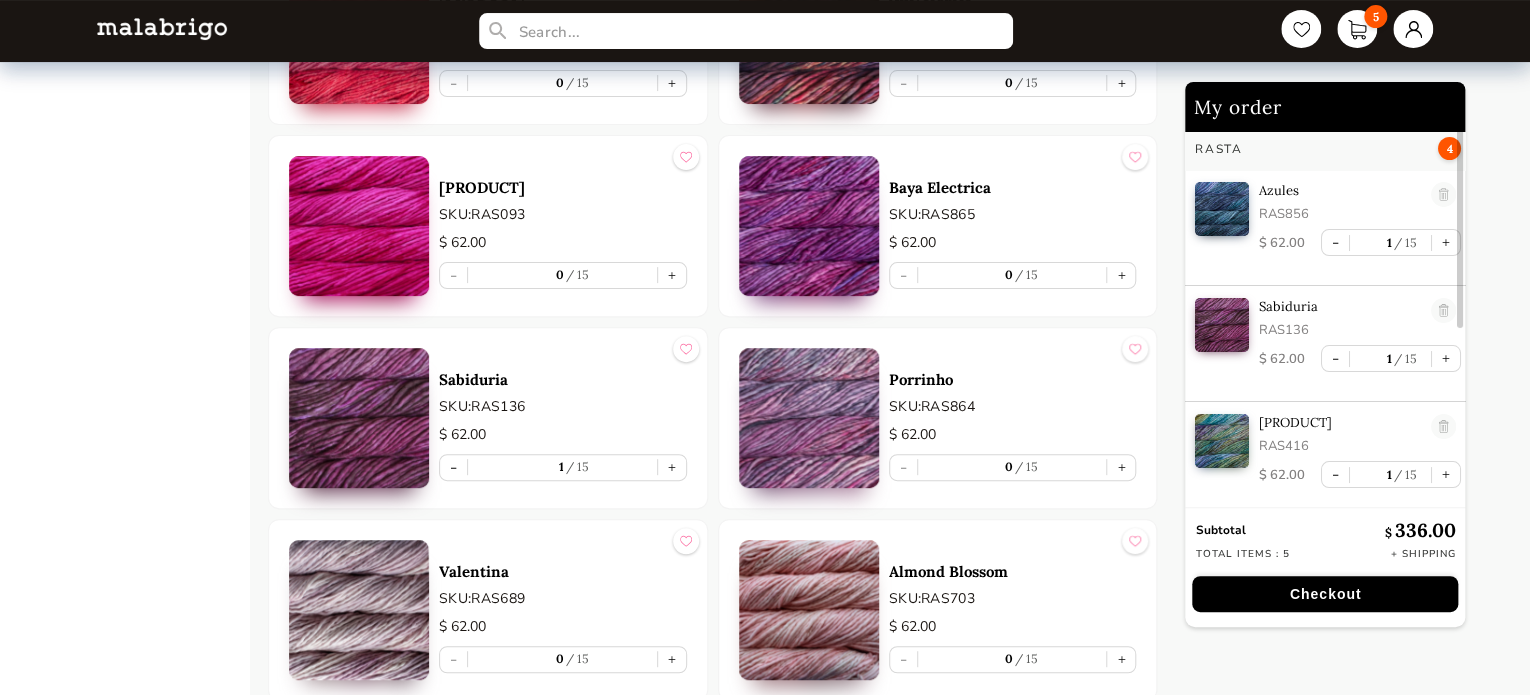 click at bounding box center [359, 418] 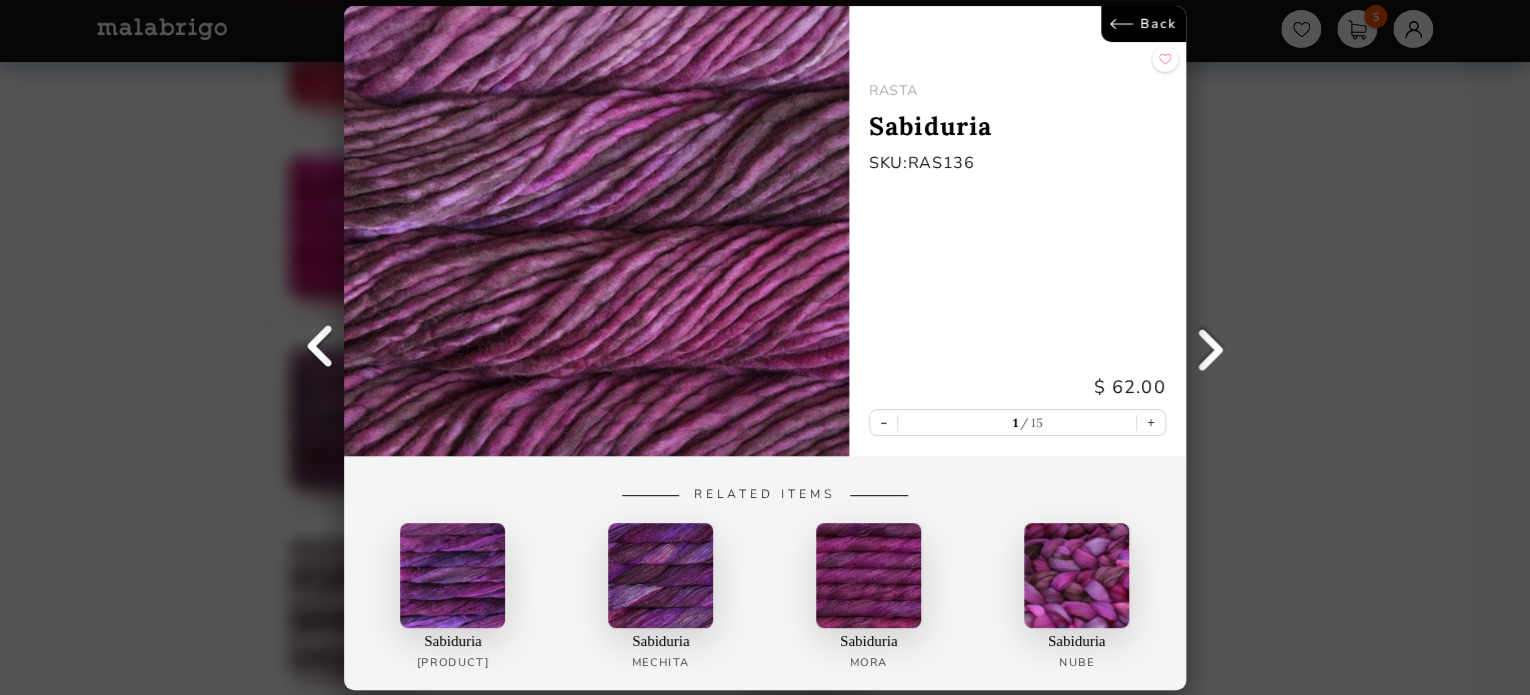 click at bounding box center (1076, 574) 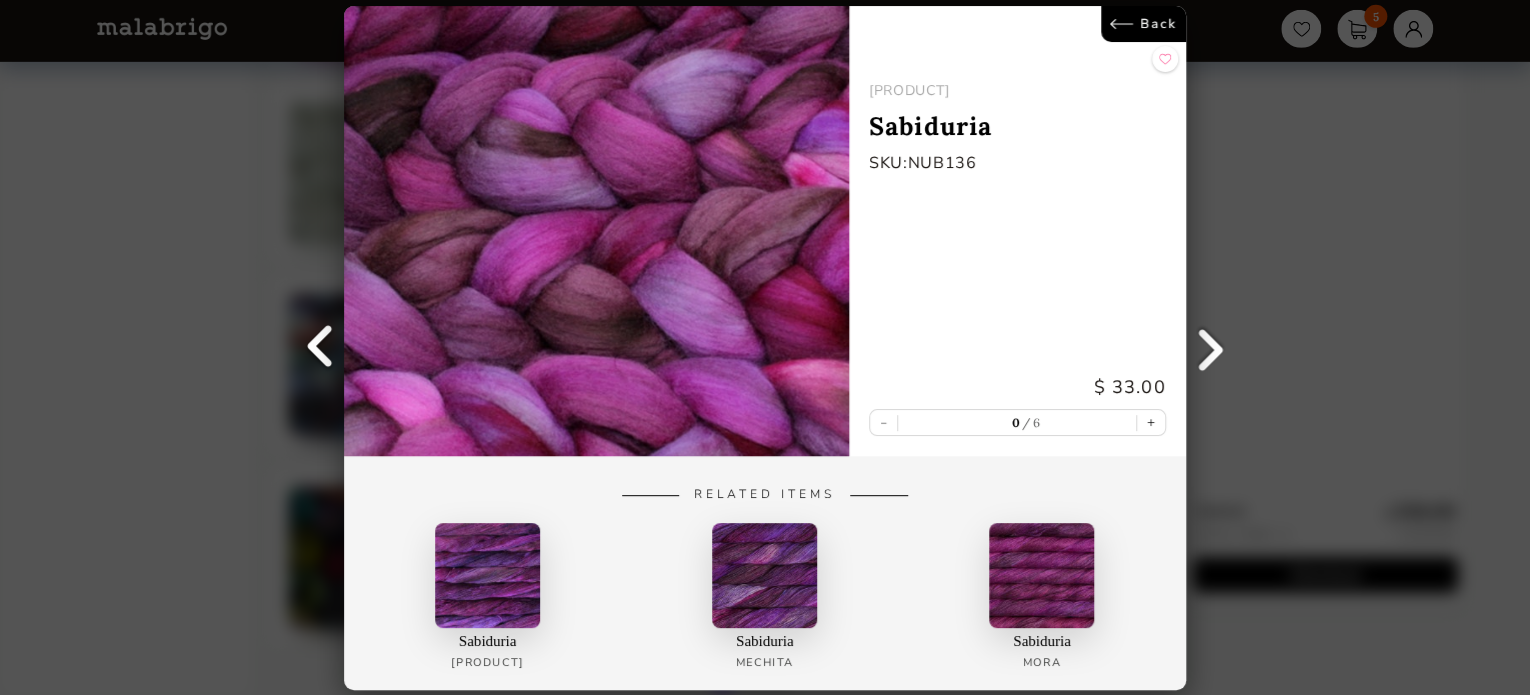 scroll, scrollTop: 3248, scrollLeft: 0, axis: vertical 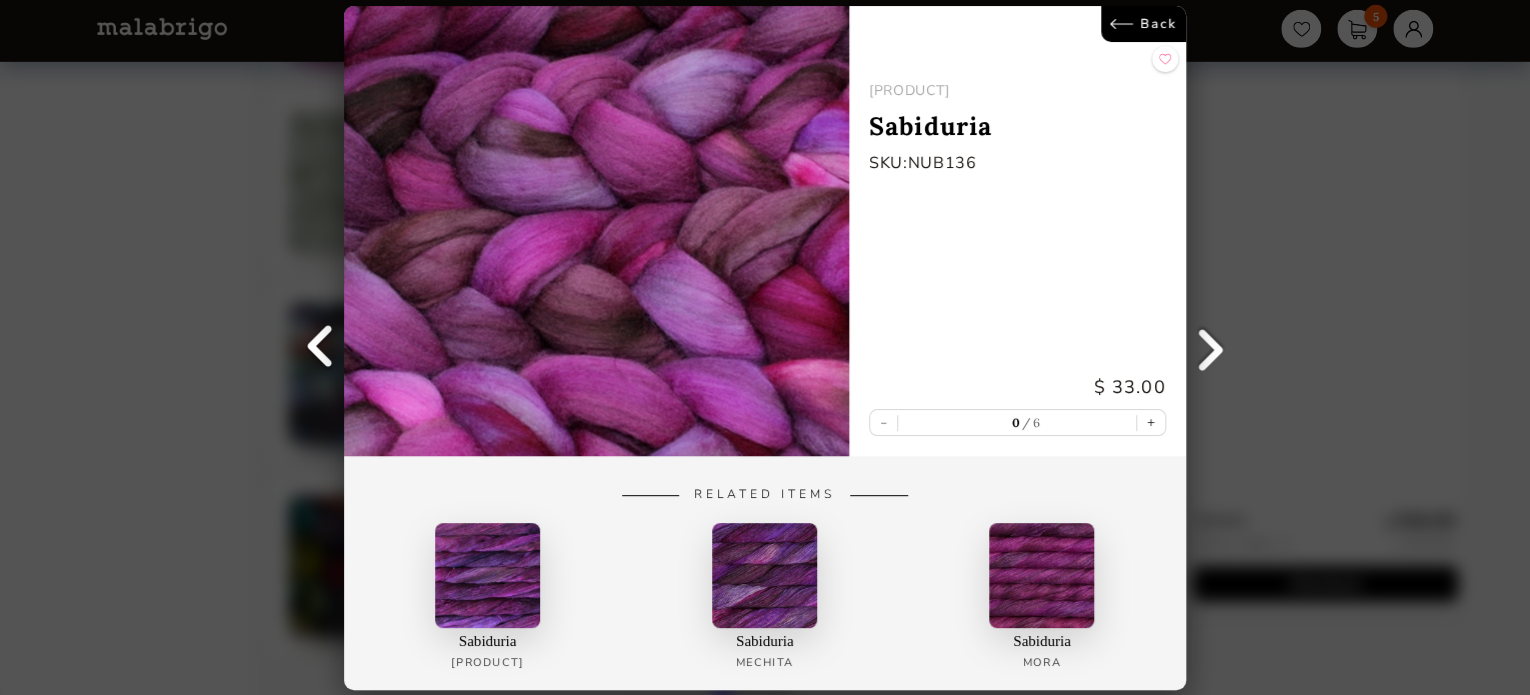 click on "Back" at bounding box center (1143, 24) 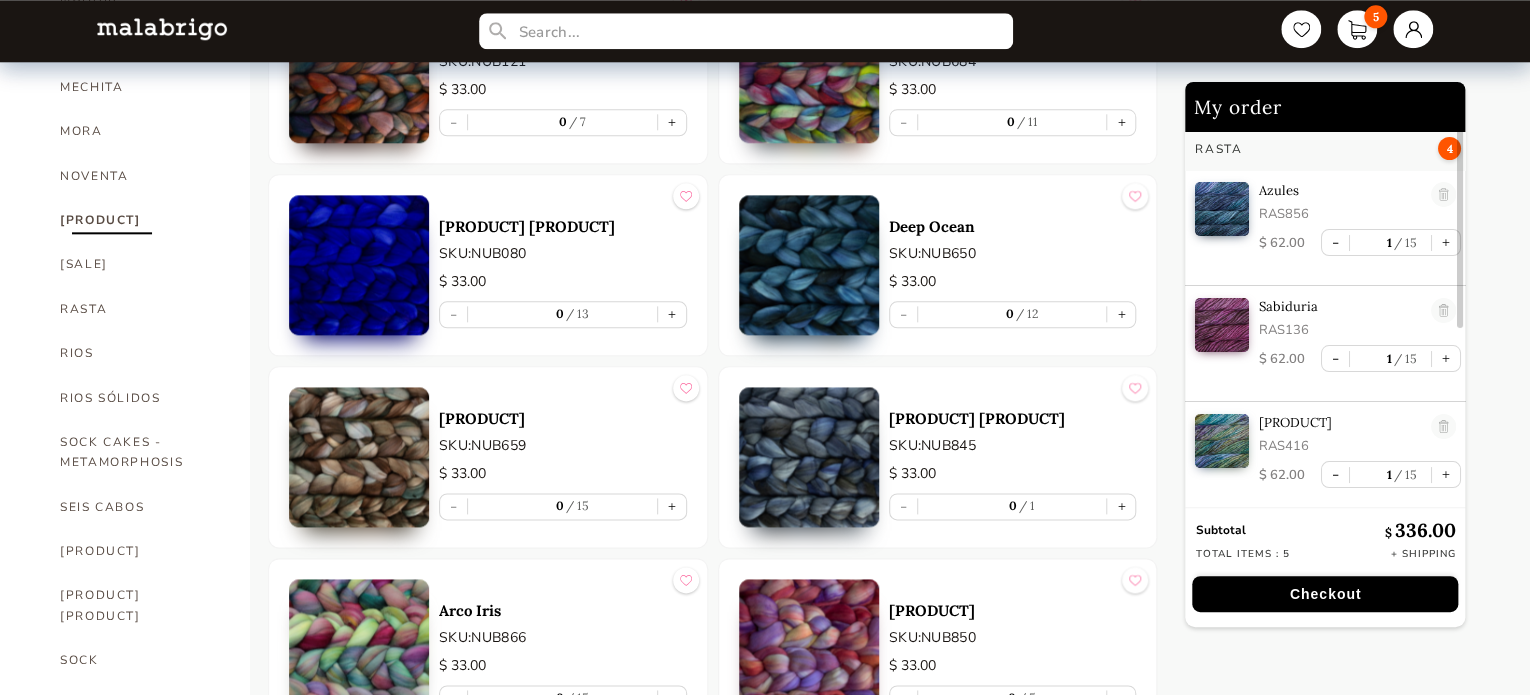 scroll, scrollTop: 848, scrollLeft: 0, axis: vertical 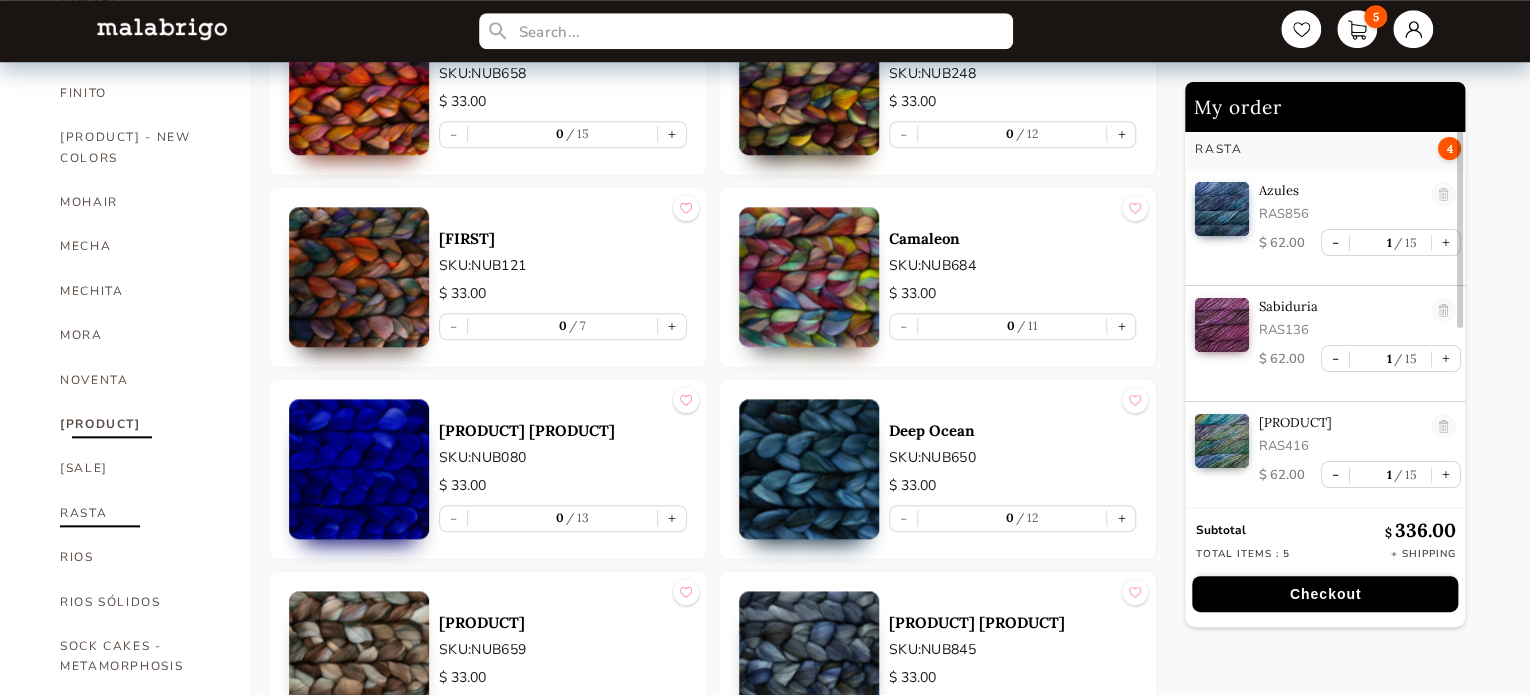 click on "RASTA" at bounding box center (140, 513) 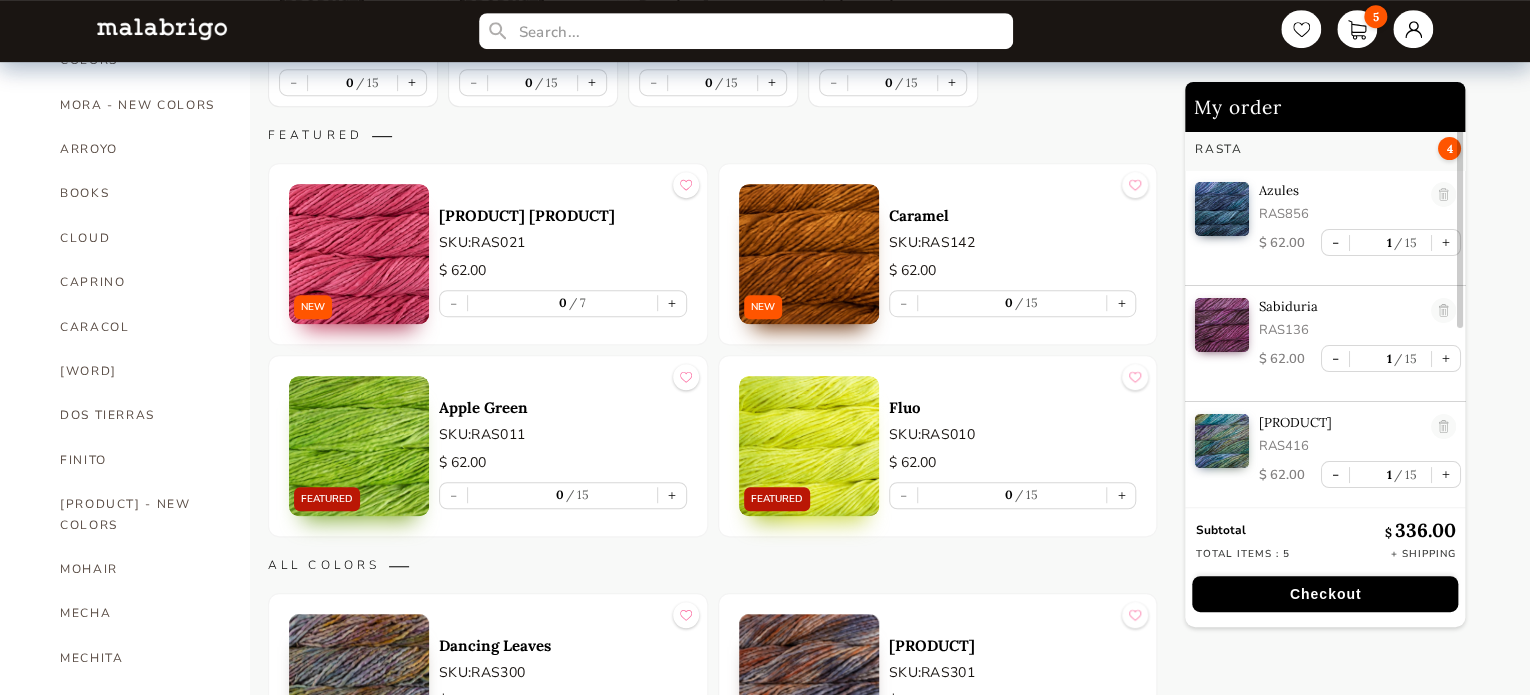 scroll, scrollTop: 500, scrollLeft: 0, axis: vertical 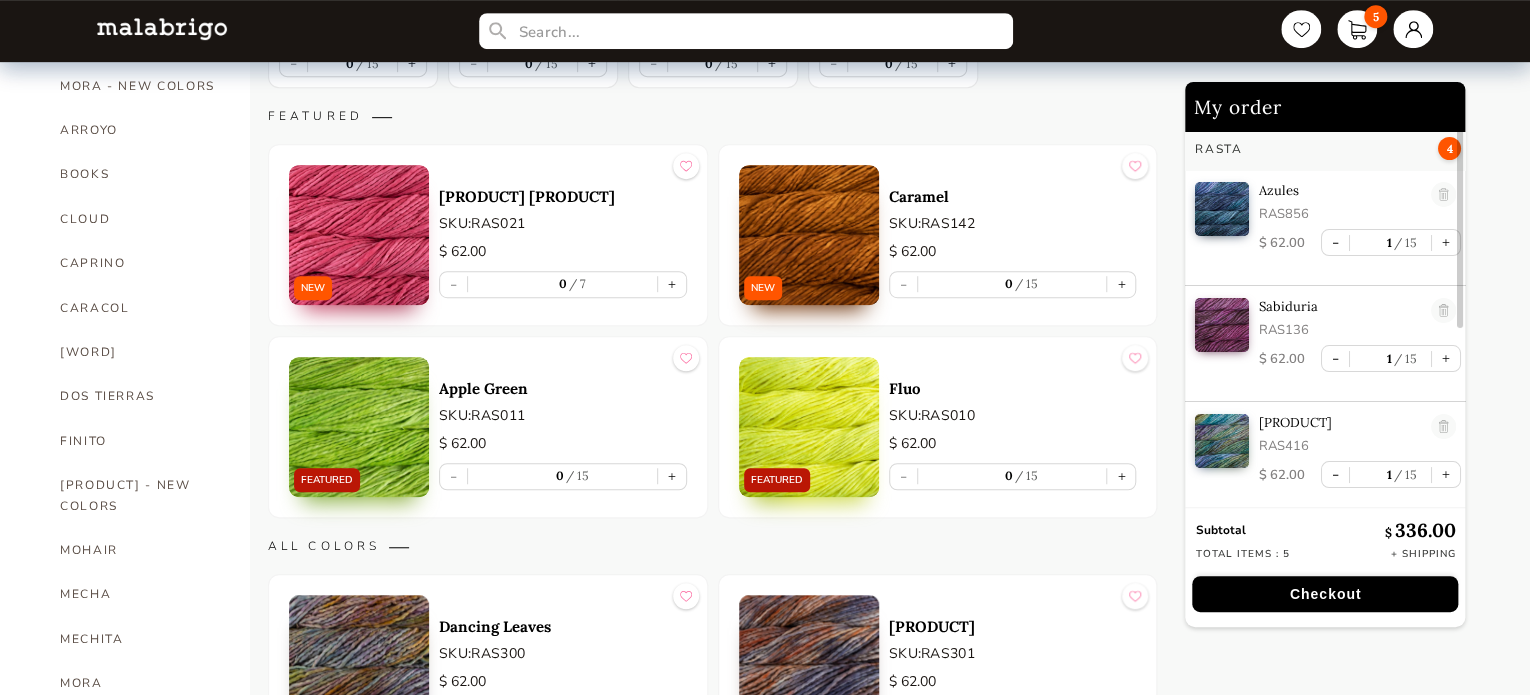 click at bounding box center [359, 235] 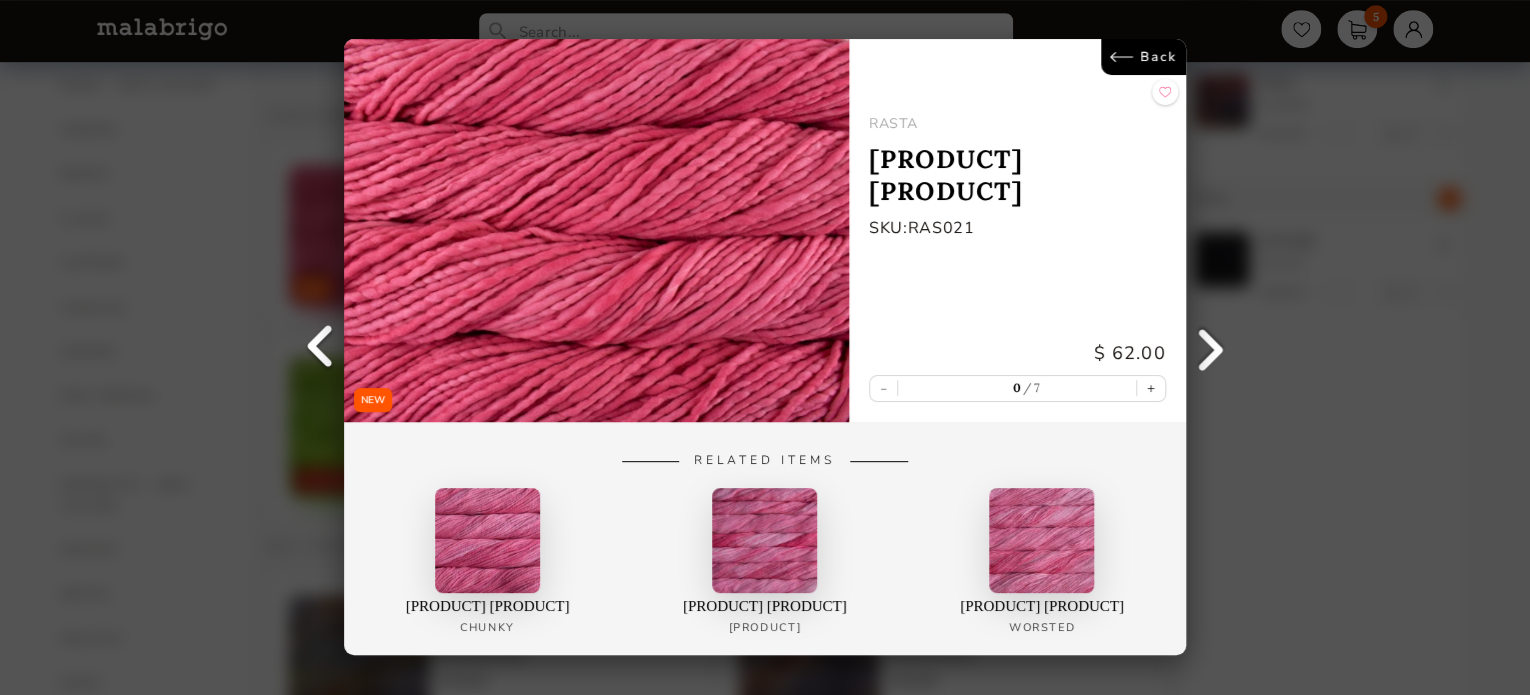 click on "Back" at bounding box center (1143, 57) 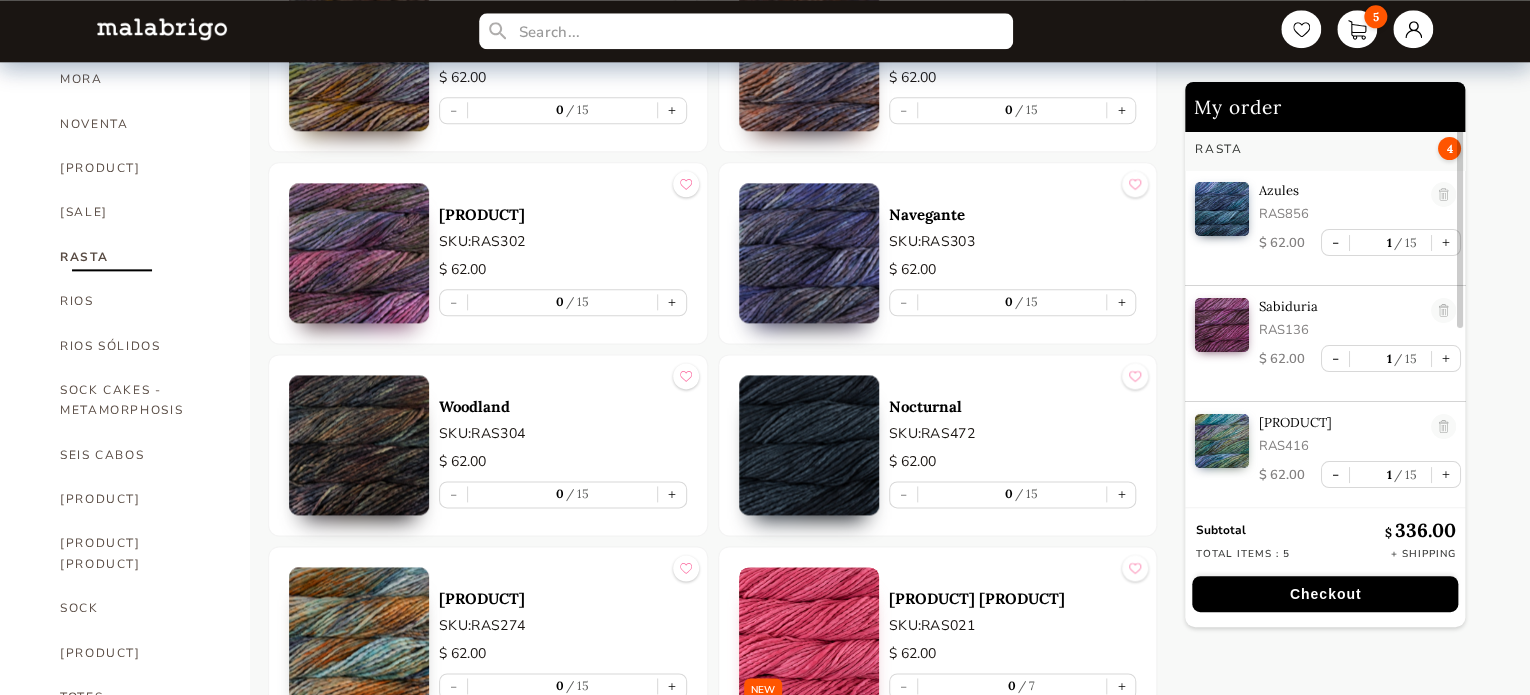 scroll, scrollTop: 1200, scrollLeft: 0, axis: vertical 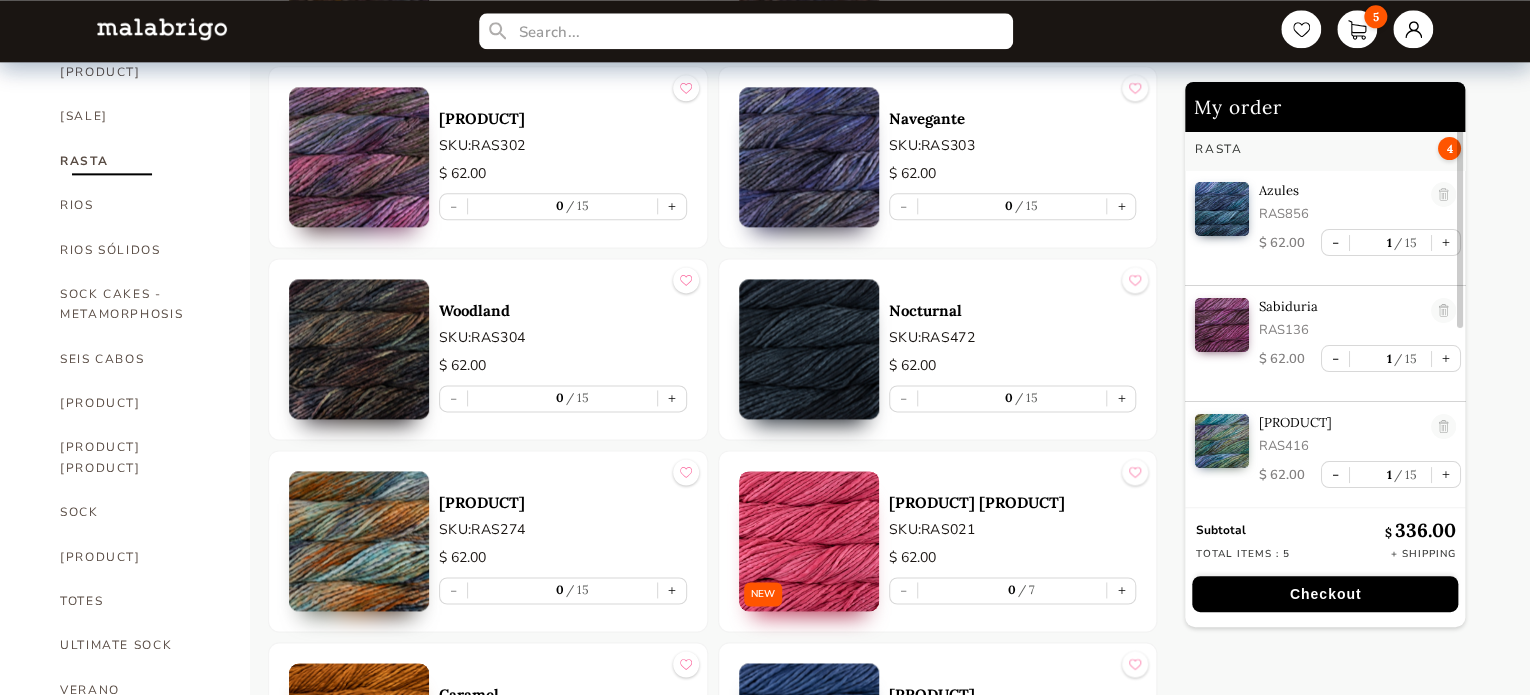 click at bounding box center [359, 157] 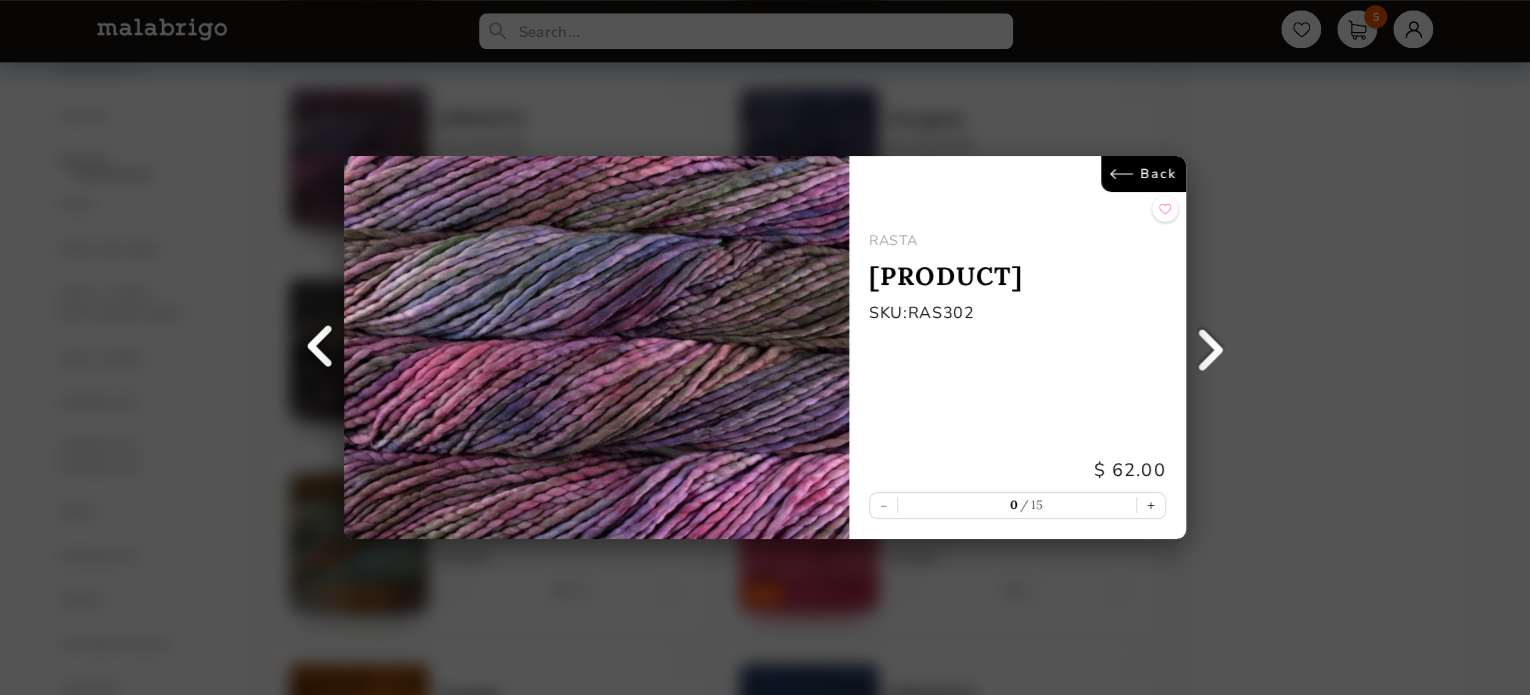 click on "Back" at bounding box center (1143, 174) 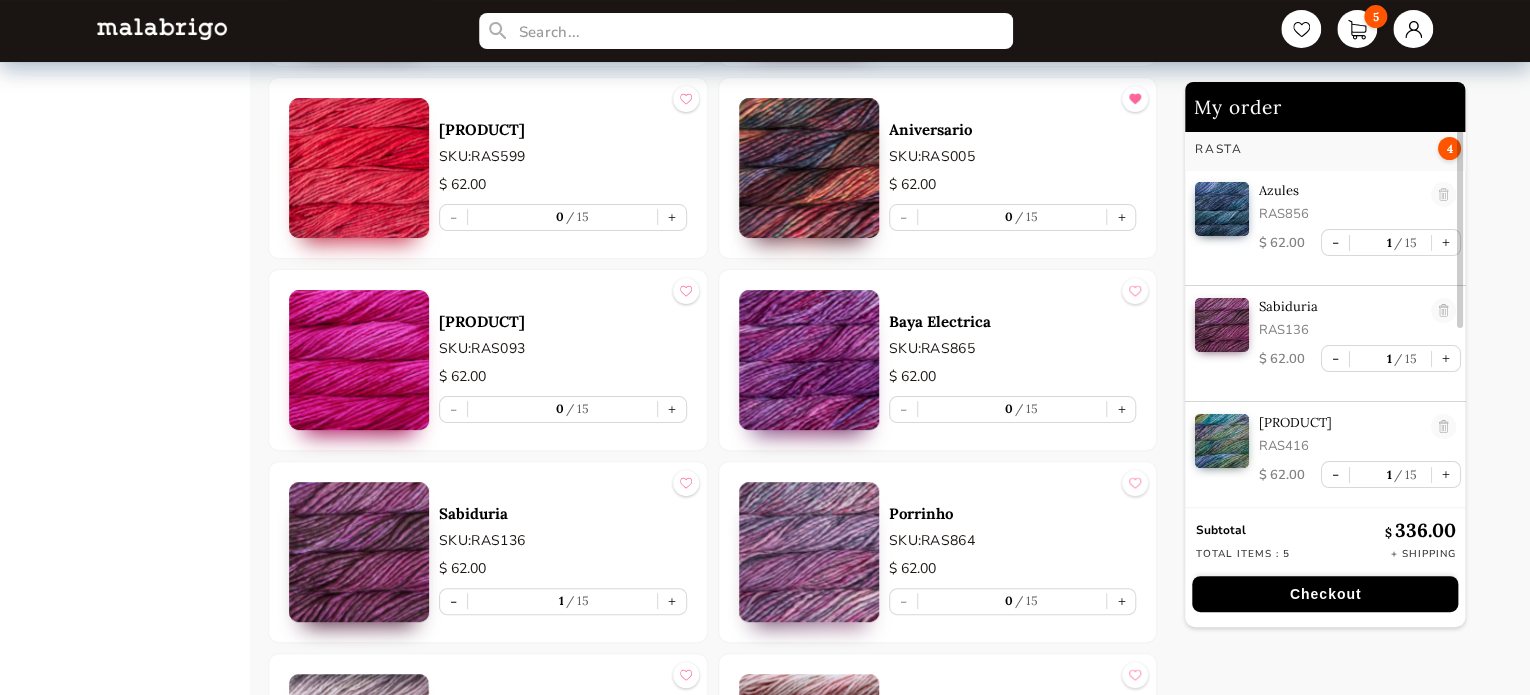 scroll, scrollTop: 3900, scrollLeft: 0, axis: vertical 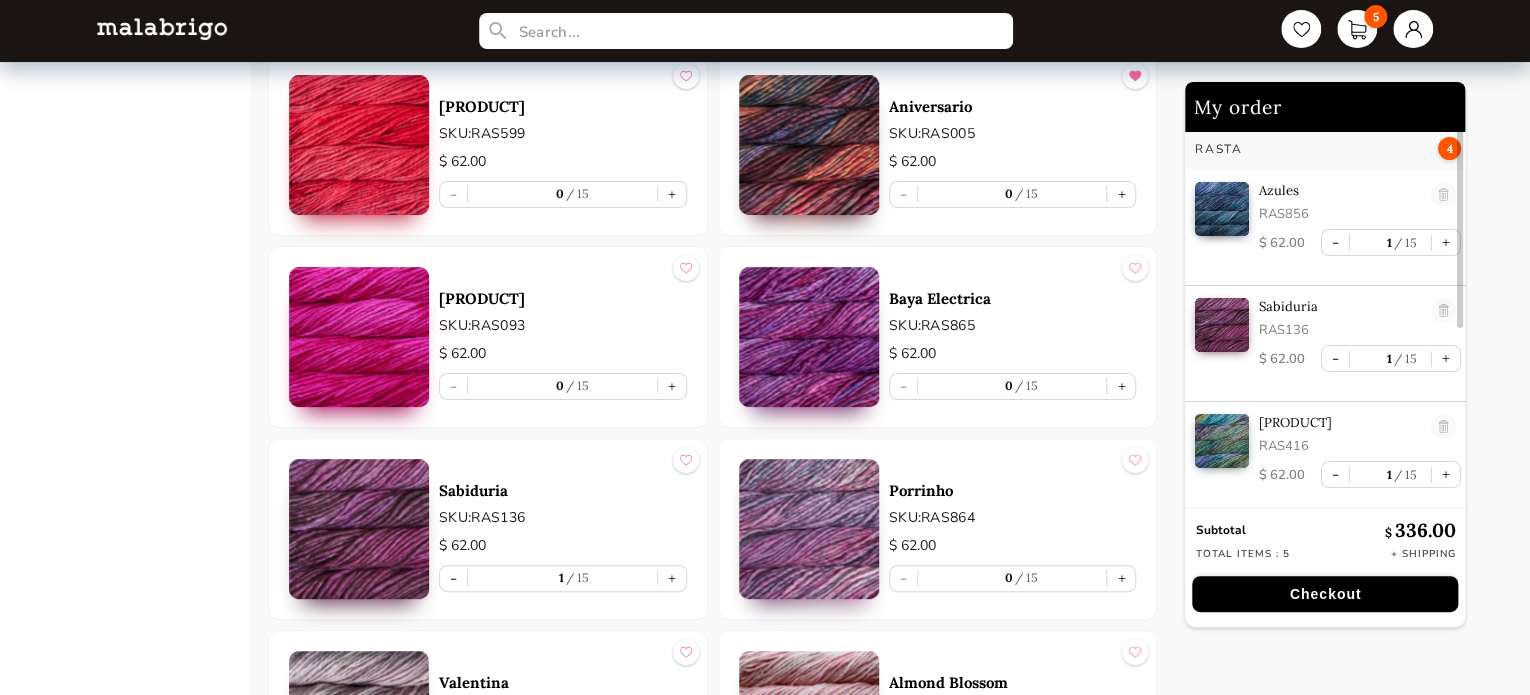 click at bounding box center [809, 337] 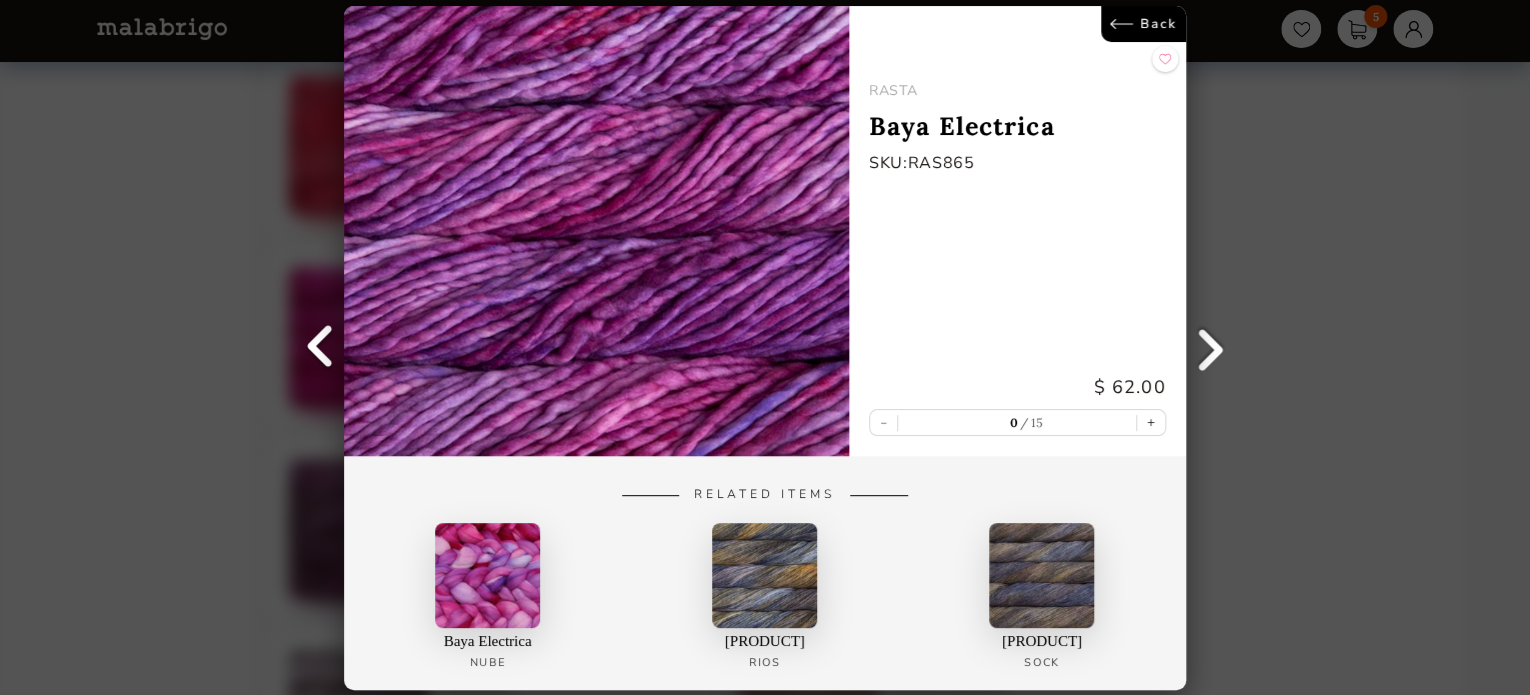 click on "Back" at bounding box center [1143, 24] 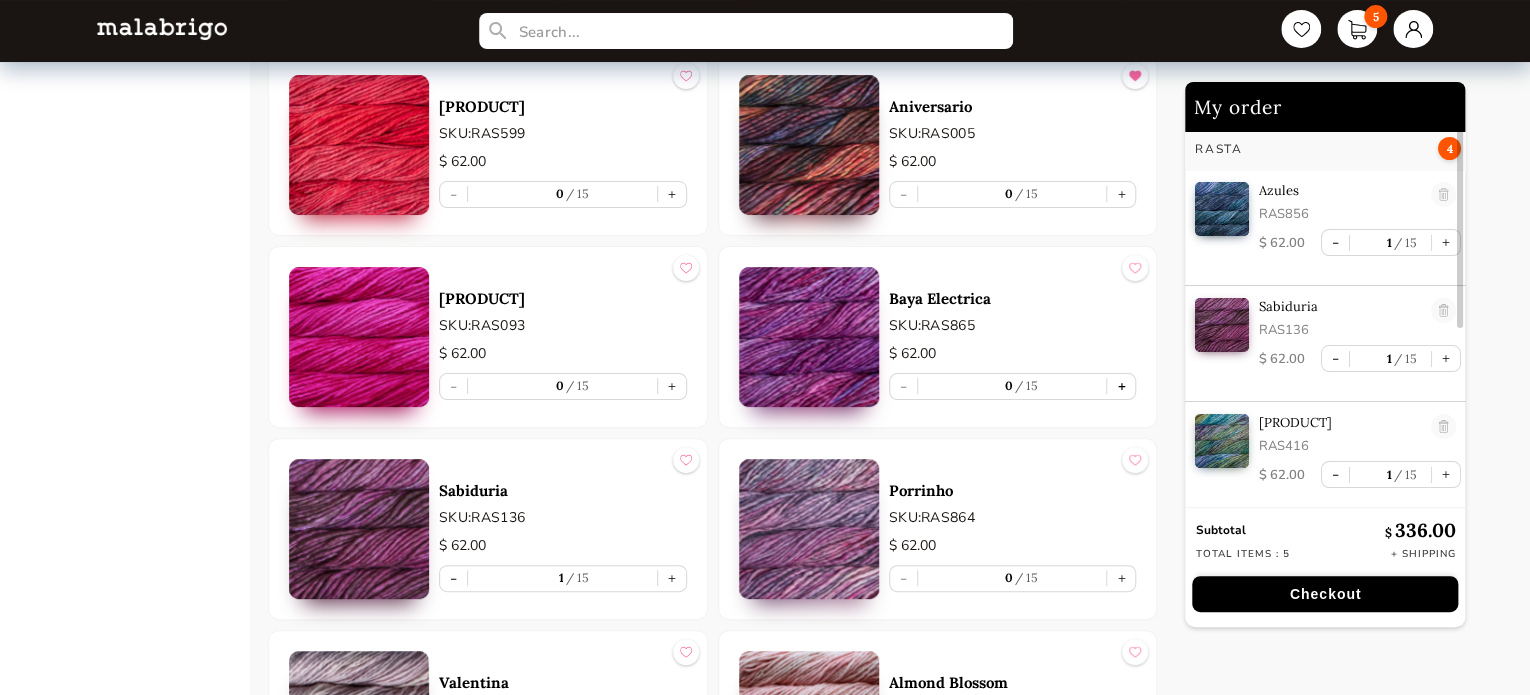 click on "+" at bounding box center [1121, 386] 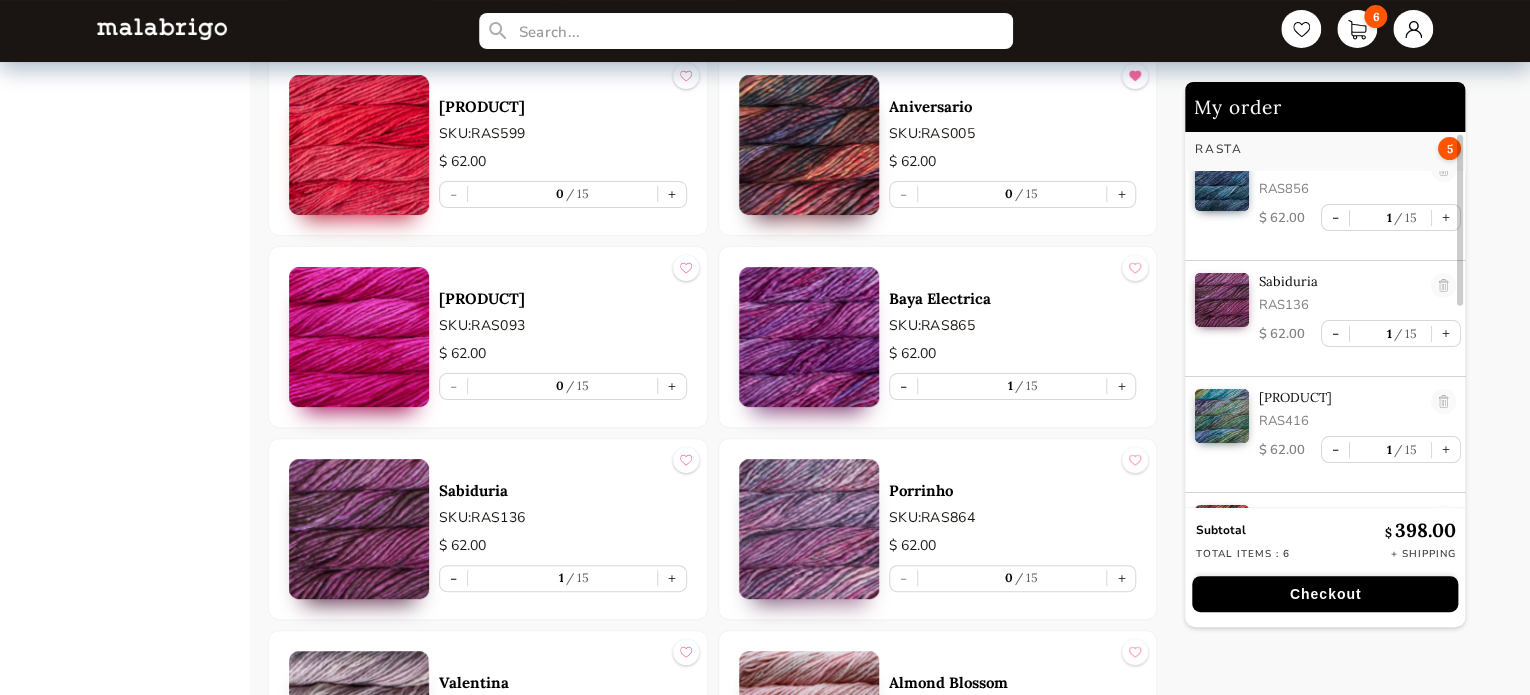 scroll, scrollTop: 0, scrollLeft: 0, axis: both 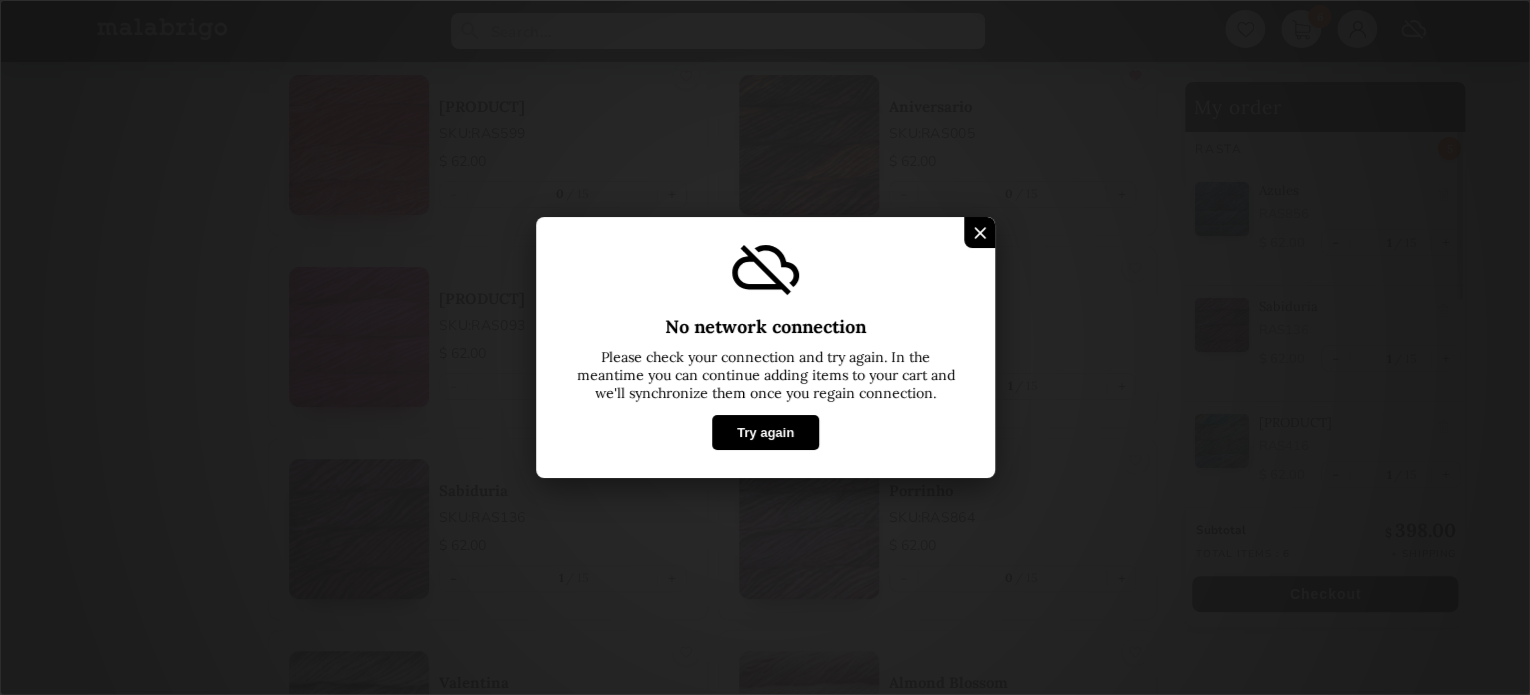 click on "Try again" at bounding box center (764, 432) 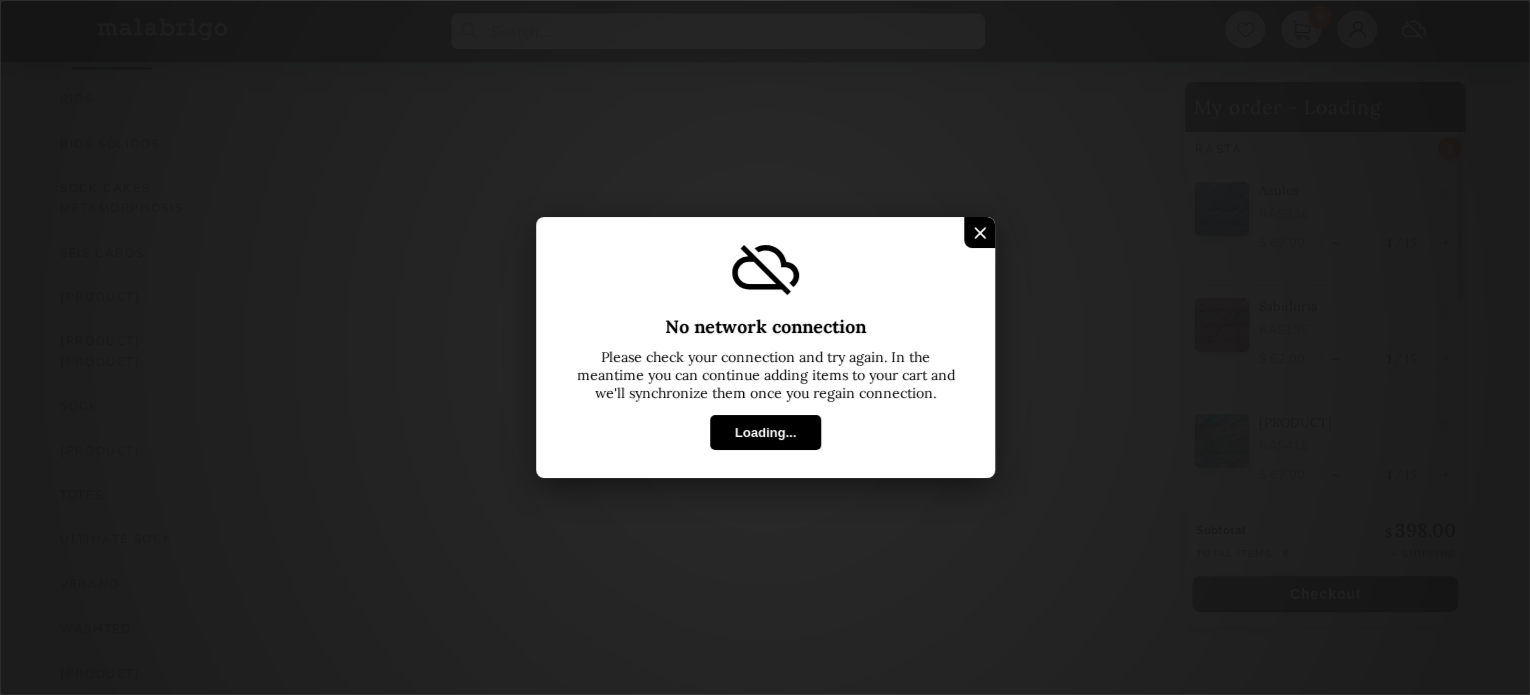 scroll, scrollTop: 1244, scrollLeft: 0, axis: vertical 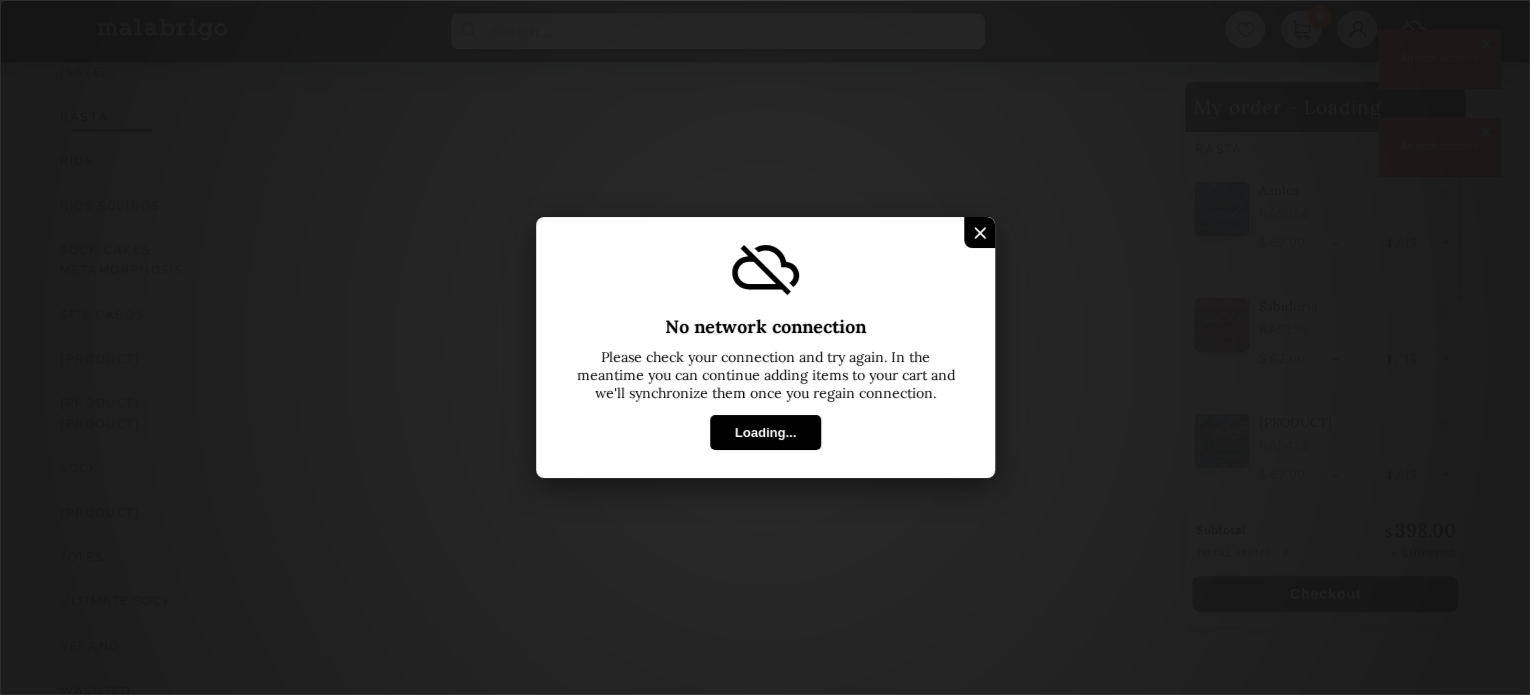select on "INDEX" 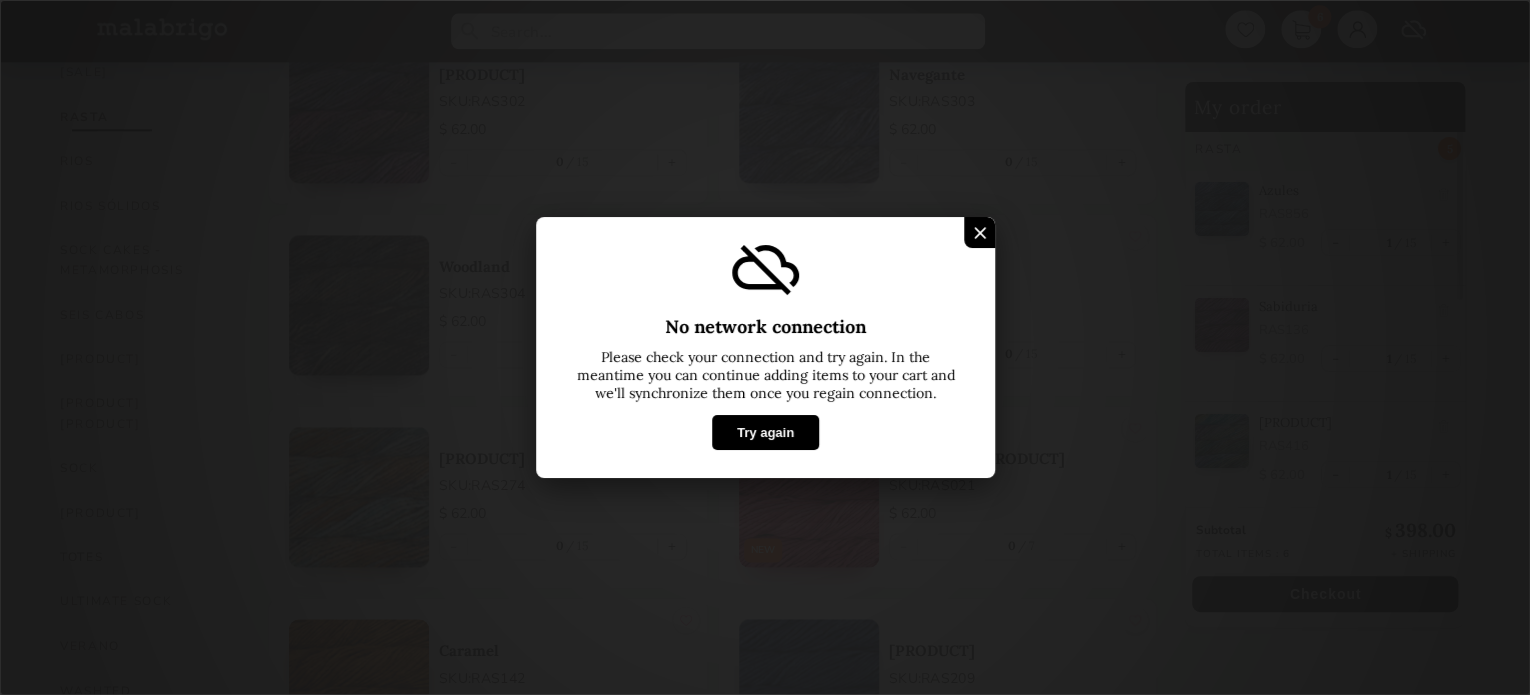 click on "Try again" at bounding box center (764, 432) 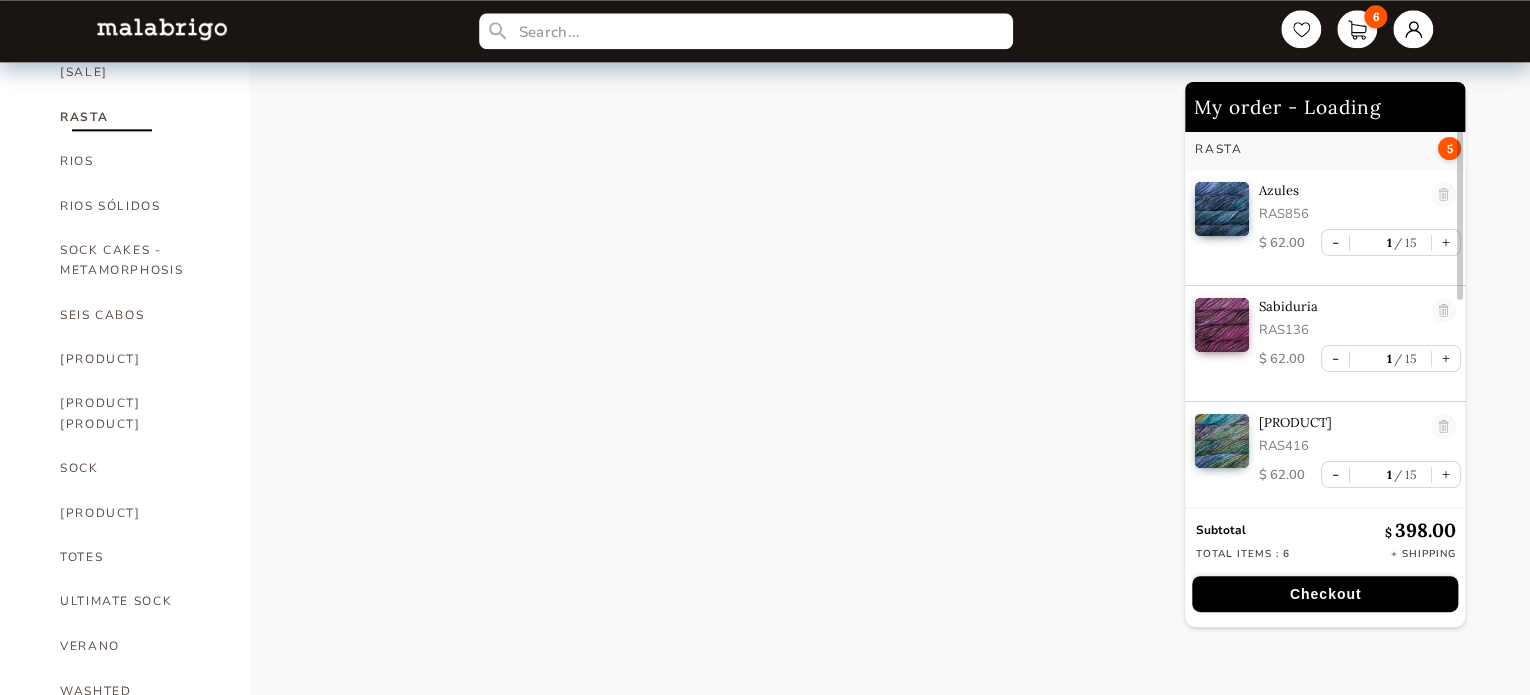 select on "INDEX" 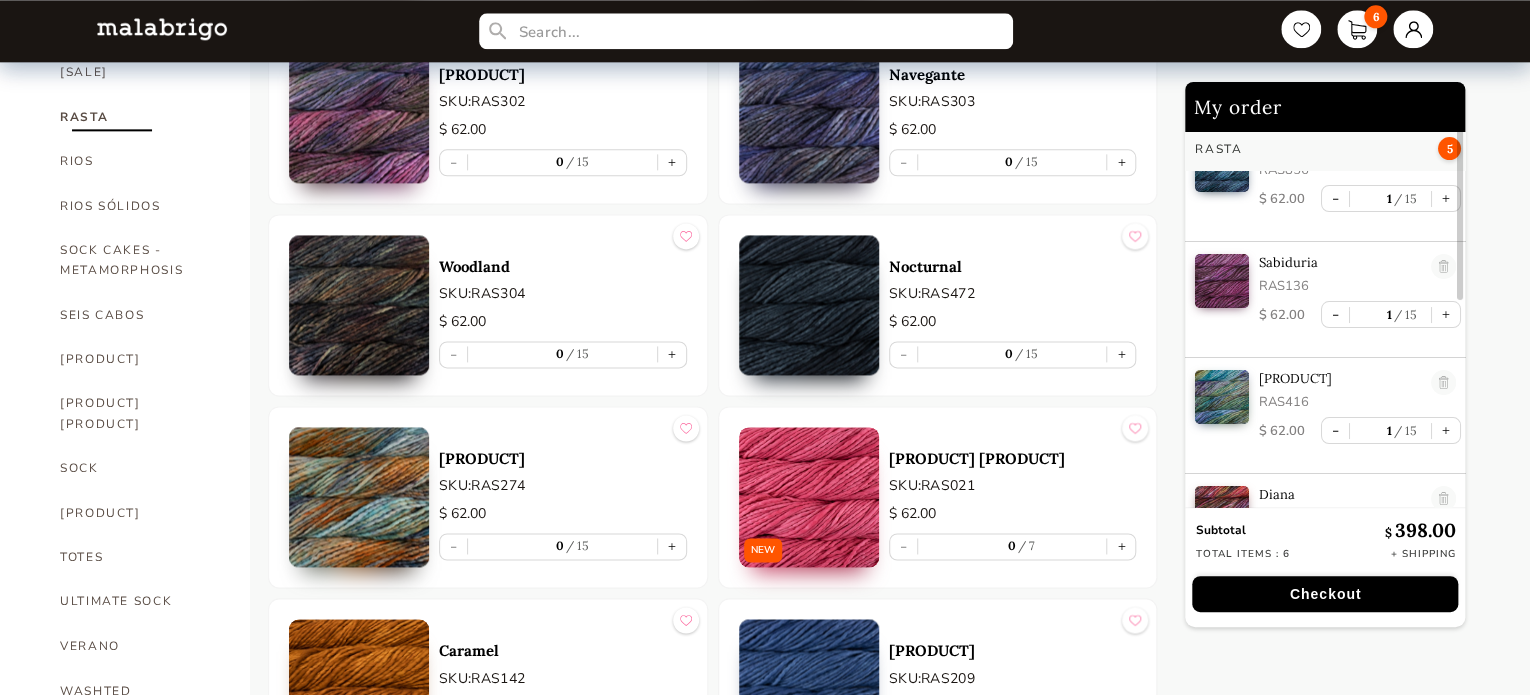 scroll, scrollTop: 0, scrollLeft: 0, axis: both 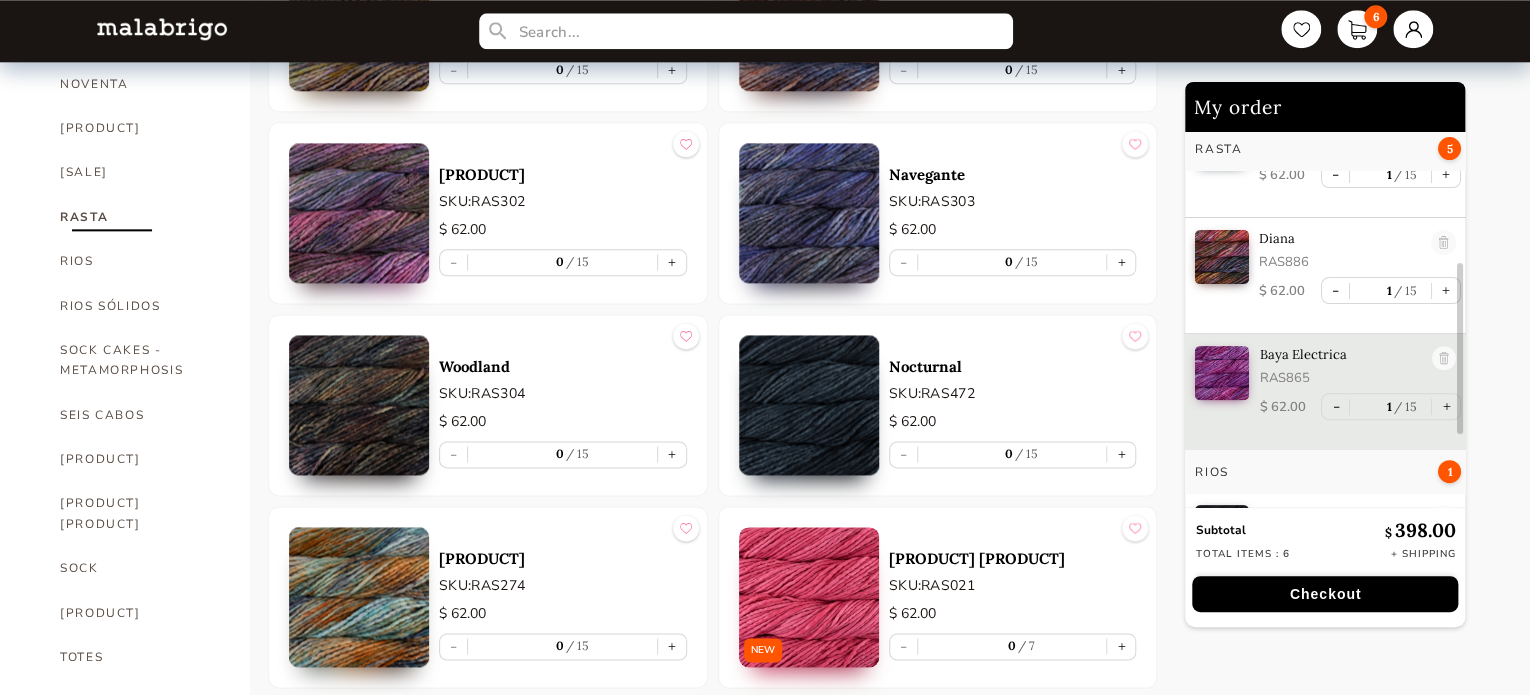 click on "-" at bounding box center (1335, 406) 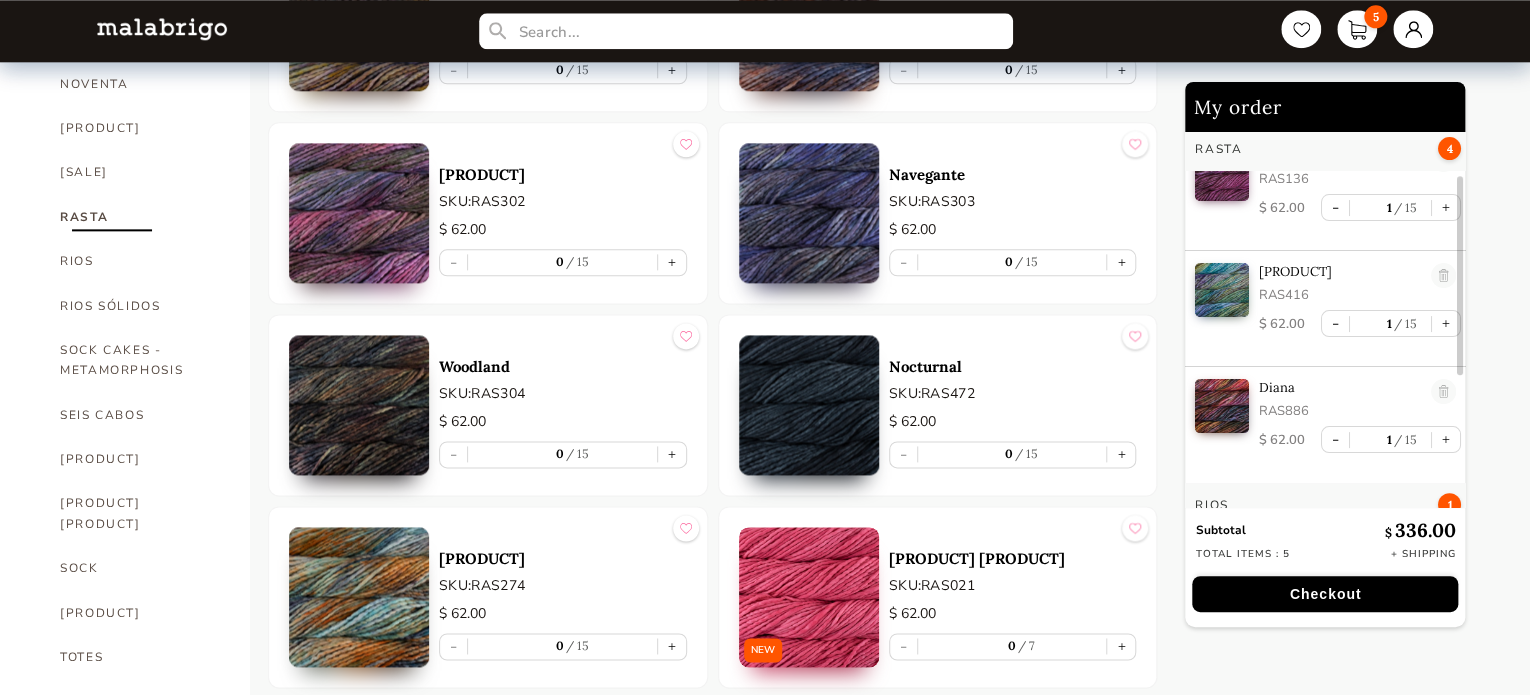 scroll, scrollTop: 200, scrollLeft: 0, axis: vertical 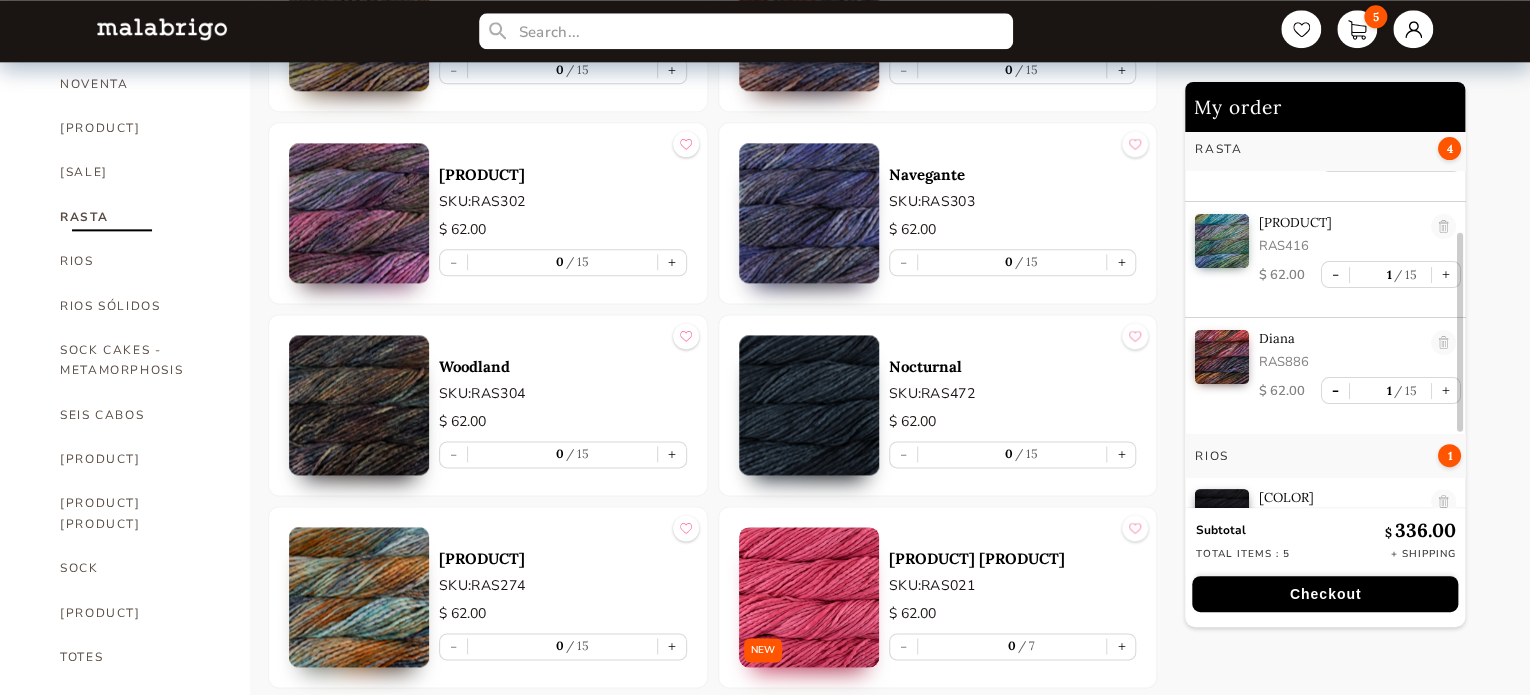 click on "-" at bounding box center [1335, 390] 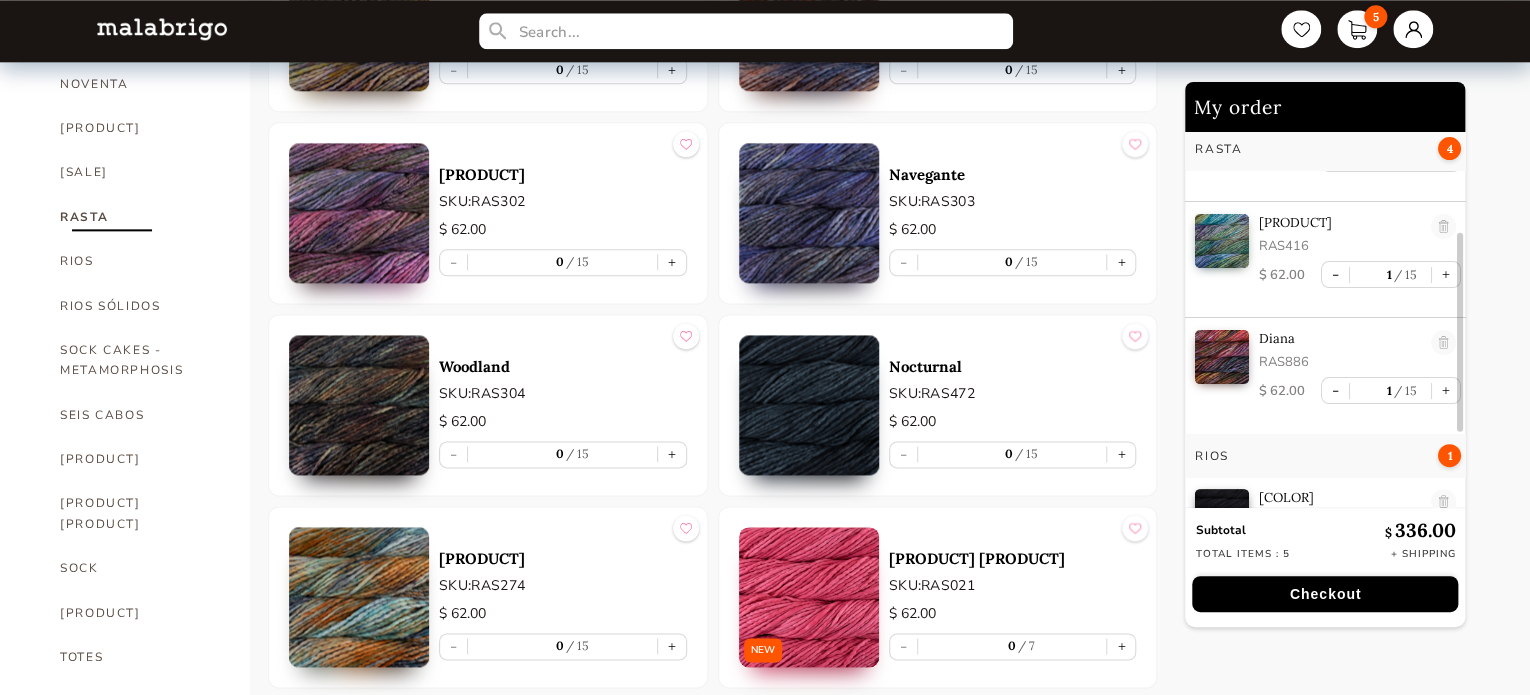 type on "0" 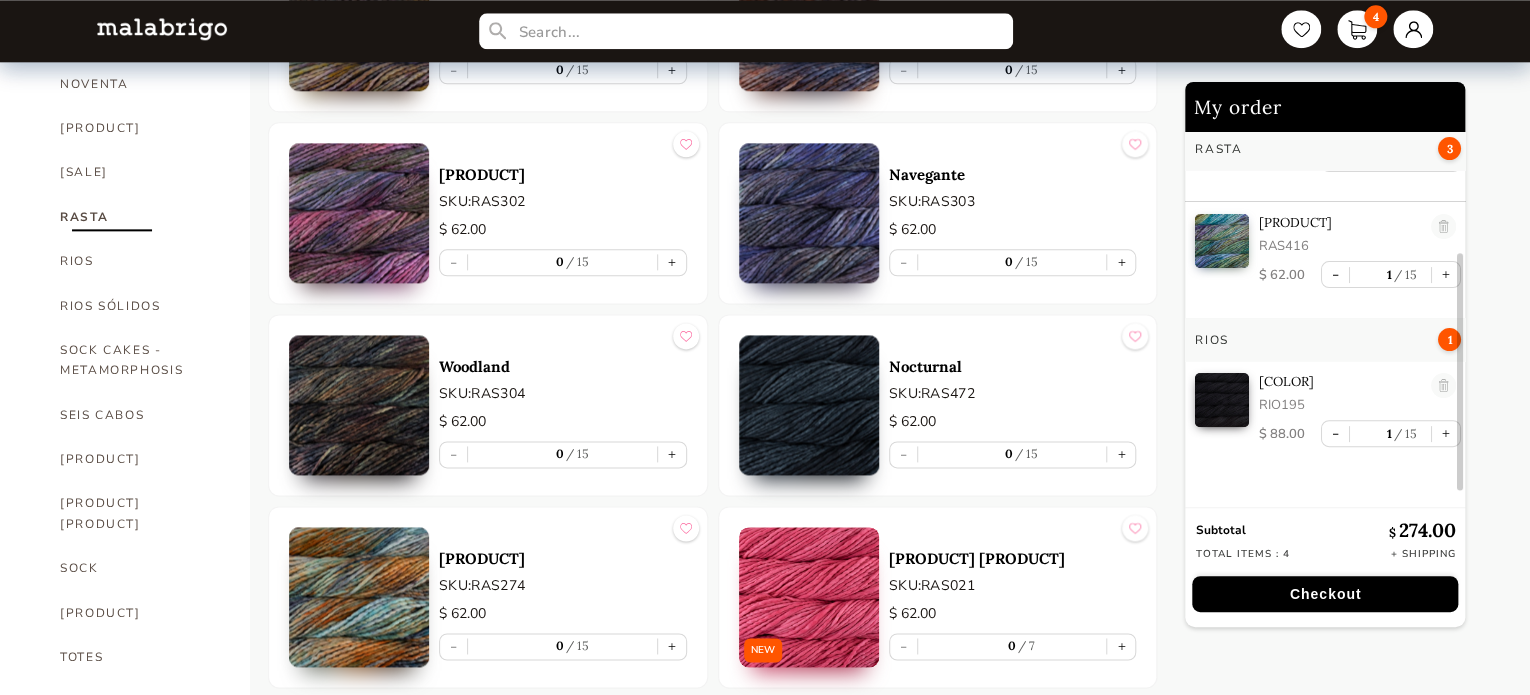 click on "Checkout" at bounding box center (1325, 594) 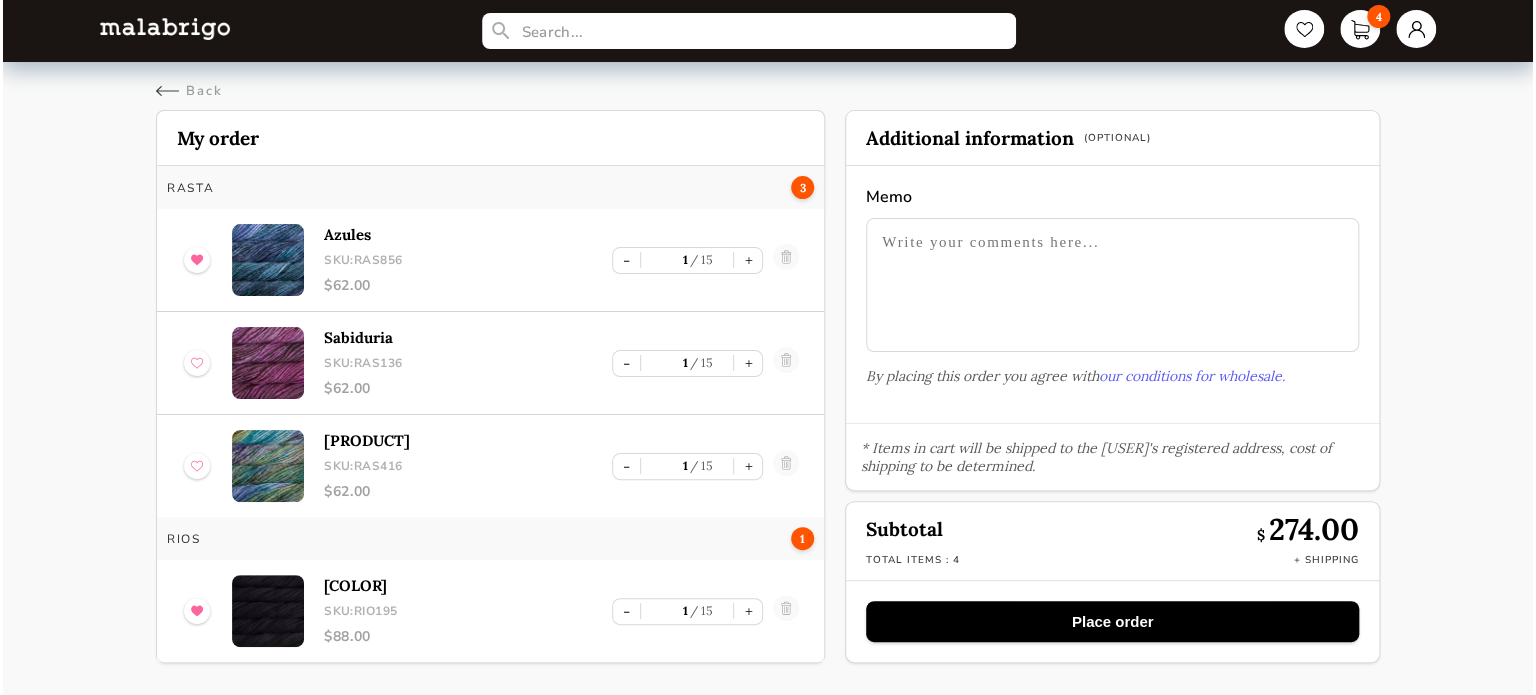 scroll, scrollTop: 0, scrollLeft: 0, axis: both 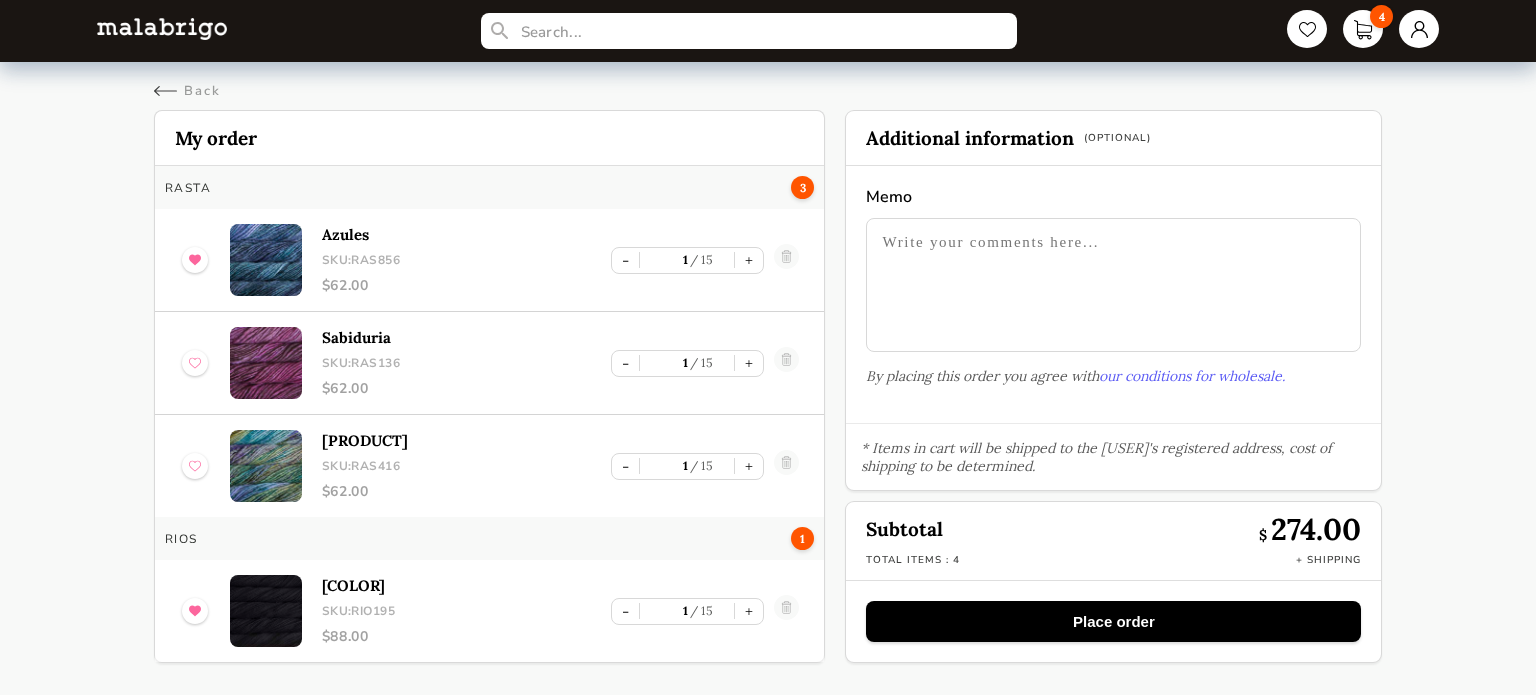 click on "Place order" at bounding box center (1113, 621) 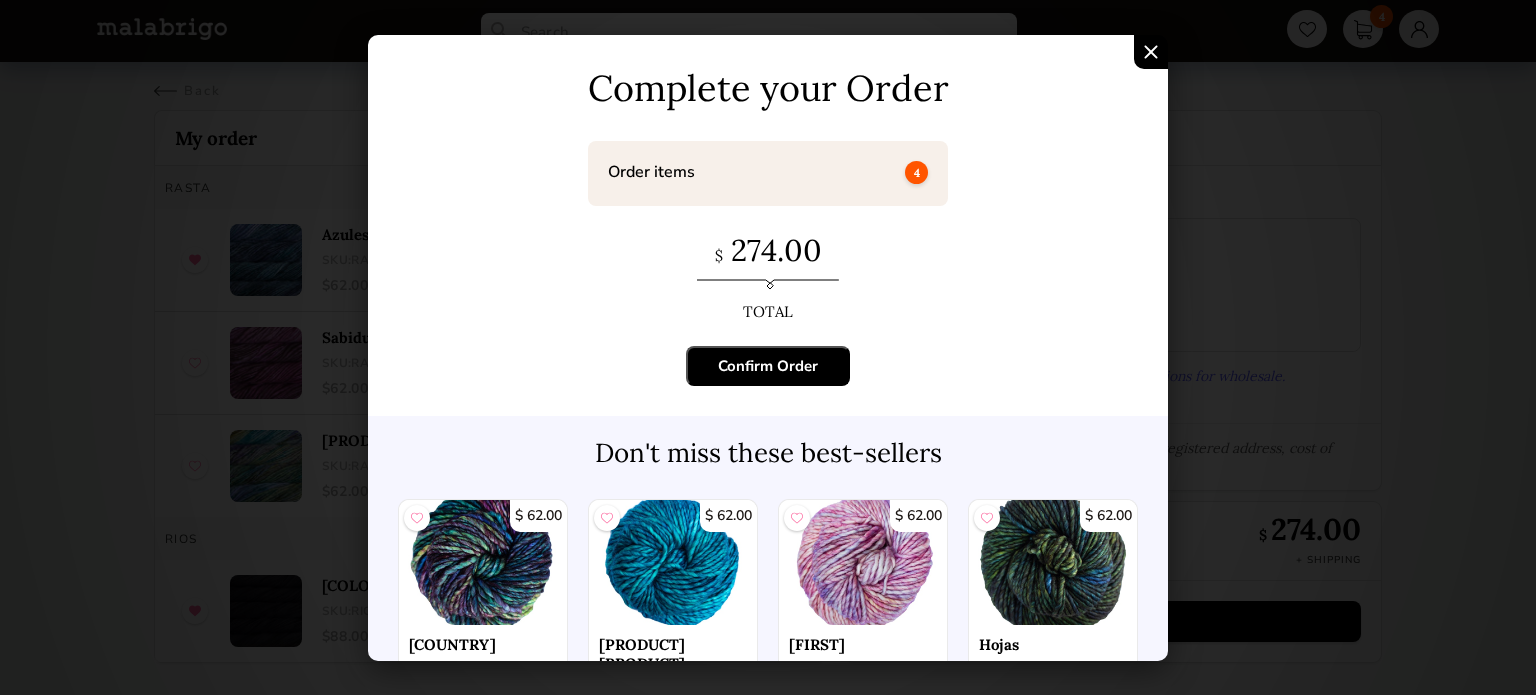 click on "Confirm Order" at bounding box center (768, 366) 